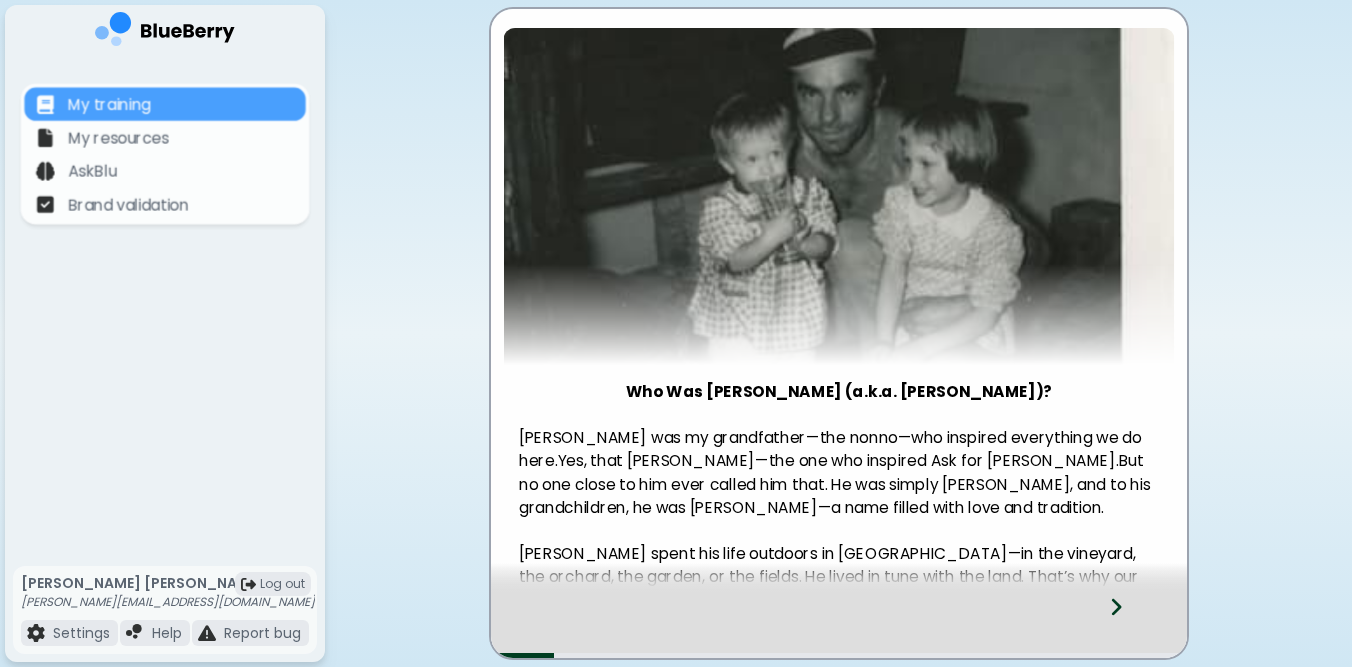 scroll, scrollTop: 0, scrollLeft: 0, axis: both 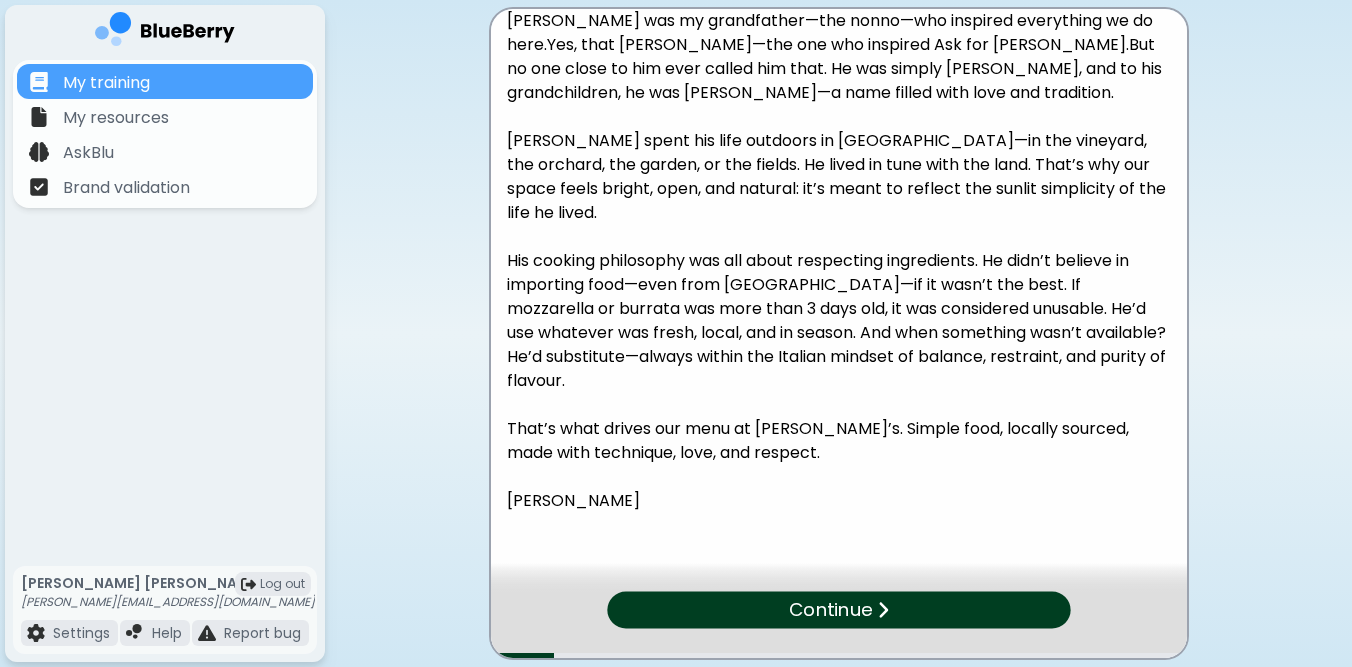 click on "Continue" at bounding box center [830, 610] 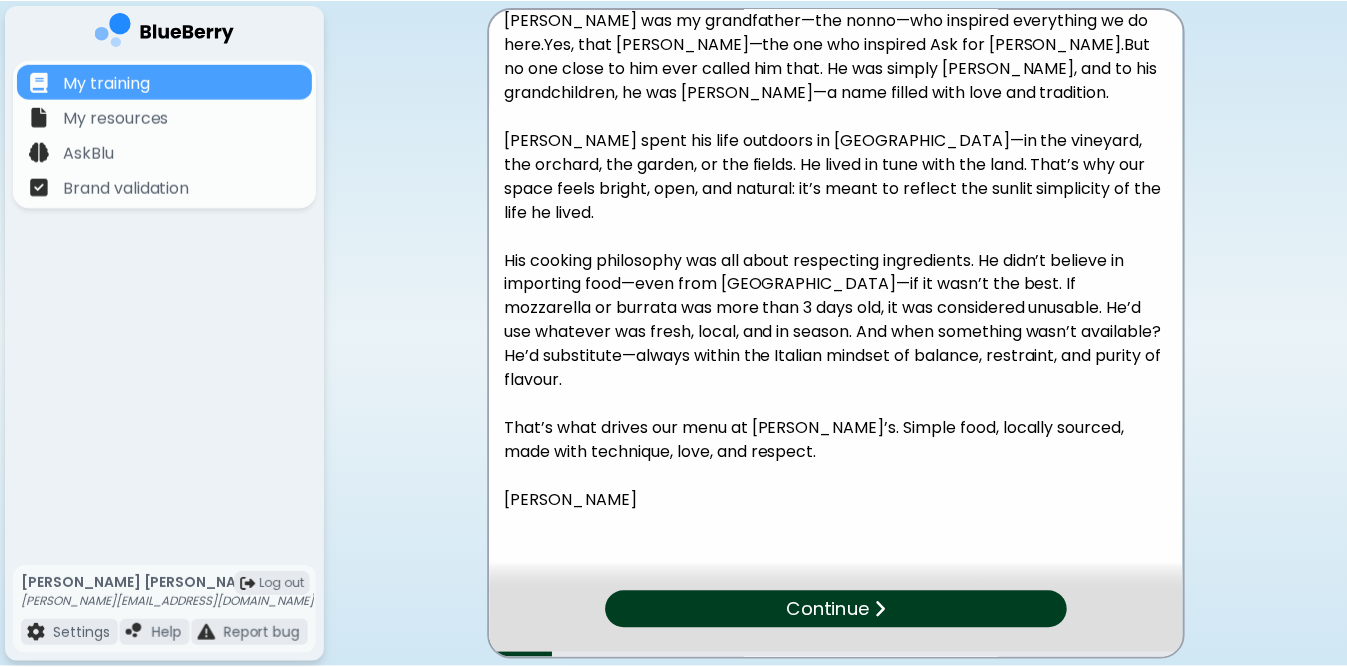 scroll, scrollTop: 0, scrollLeft: 0, axis: both 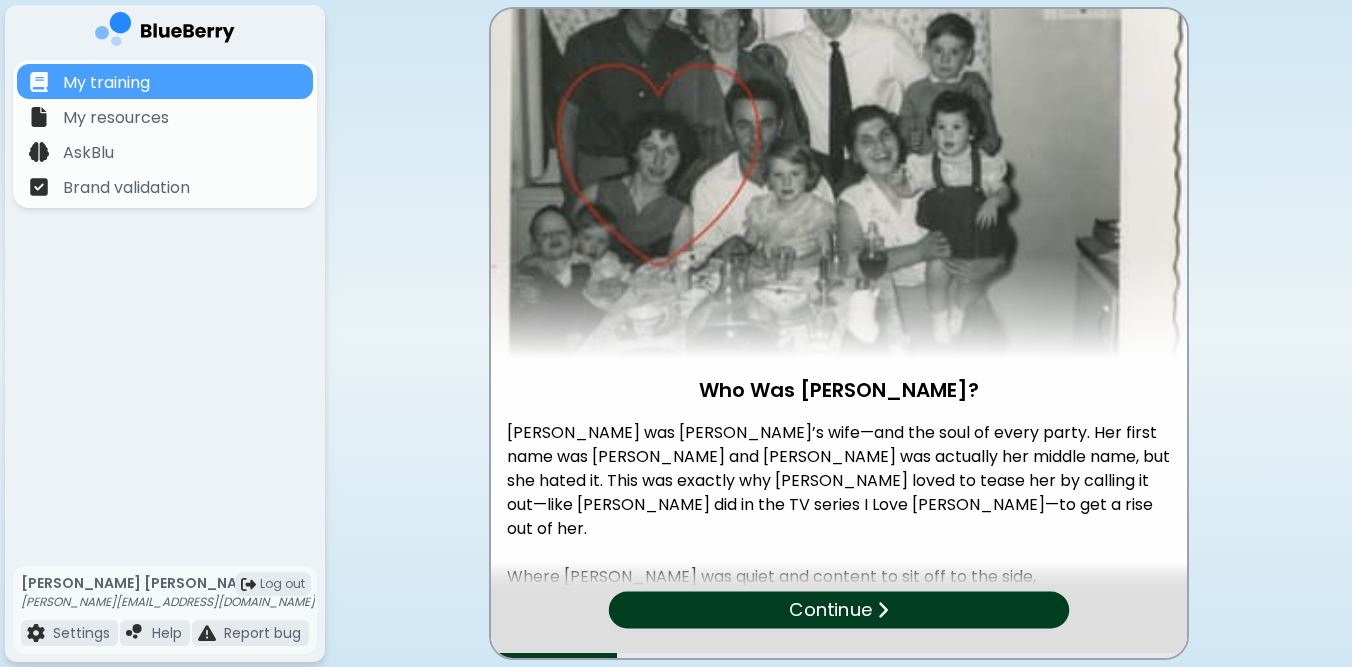 click on "Continue" at bounding box center (830, 610) 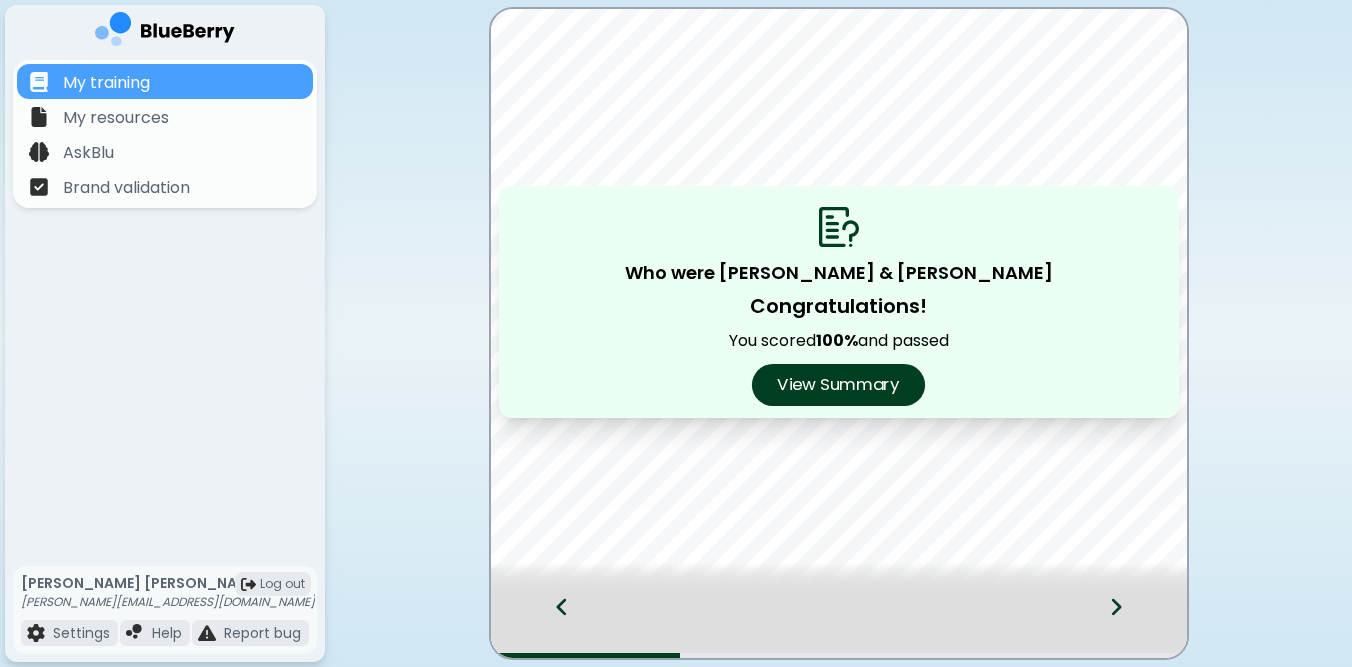 click on "View Summary" at bounding box center [838, 385] 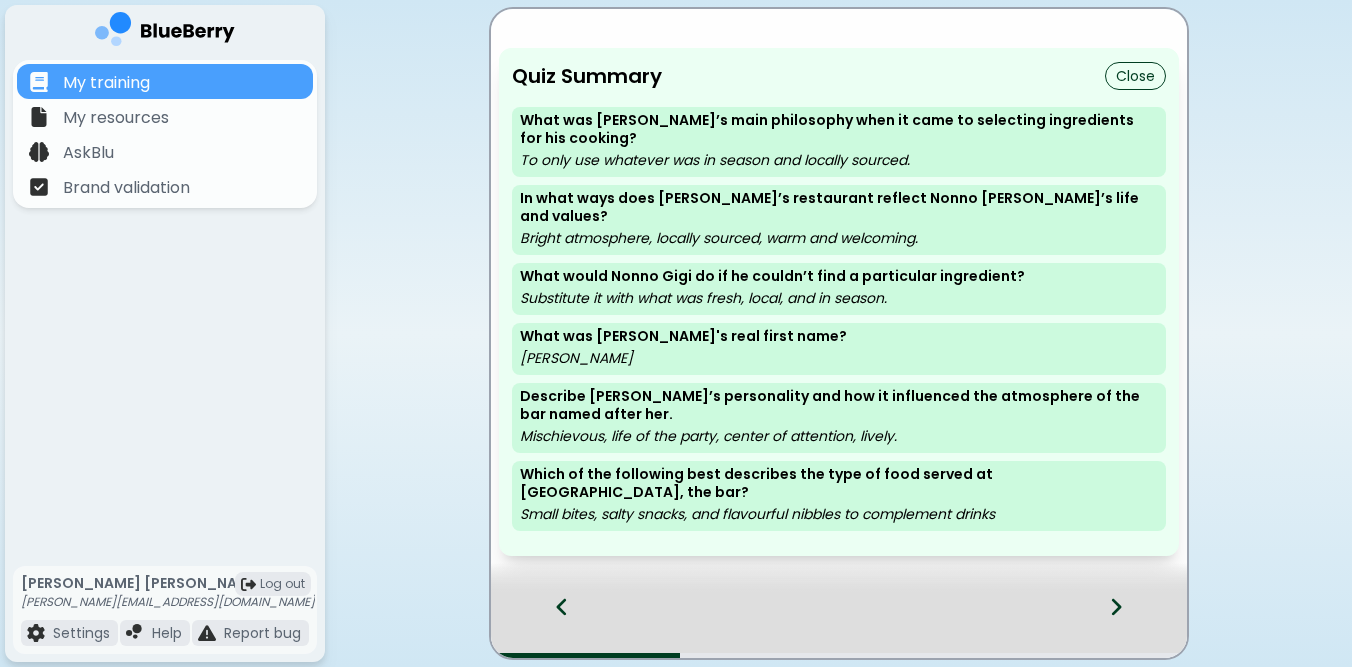 click at bounding box center [1128, 625] 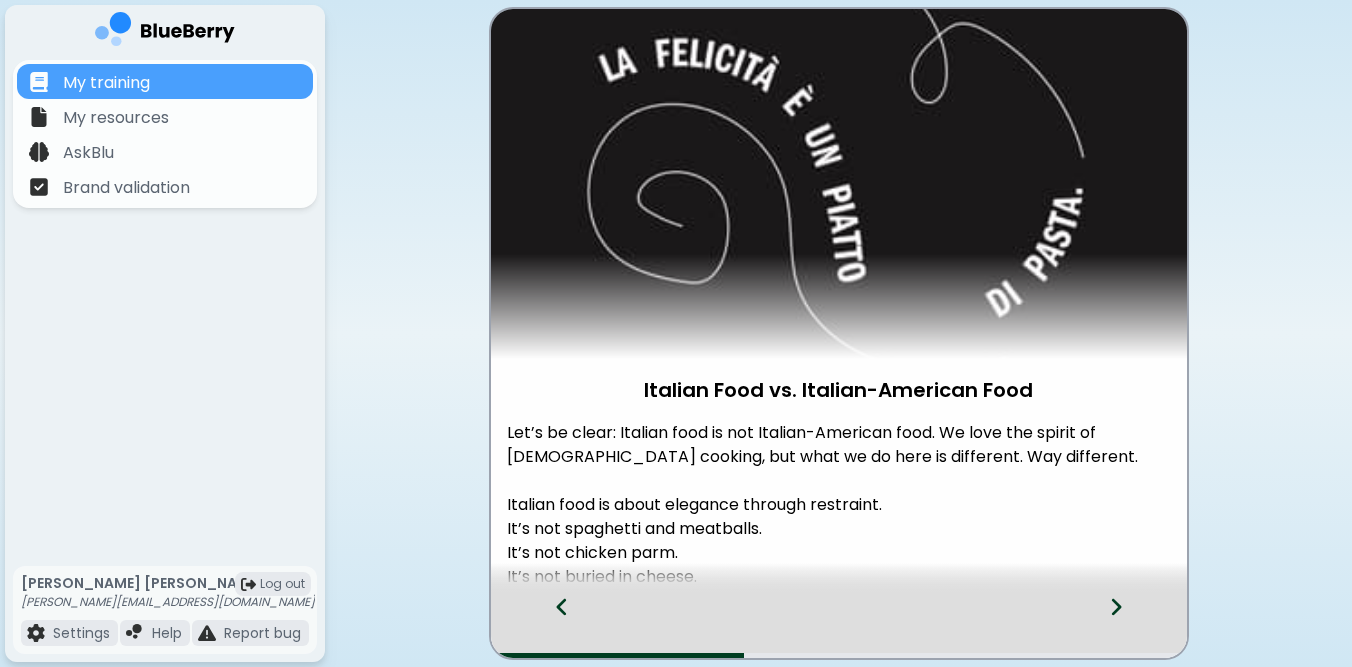 click at bounding box center (1128, 625) 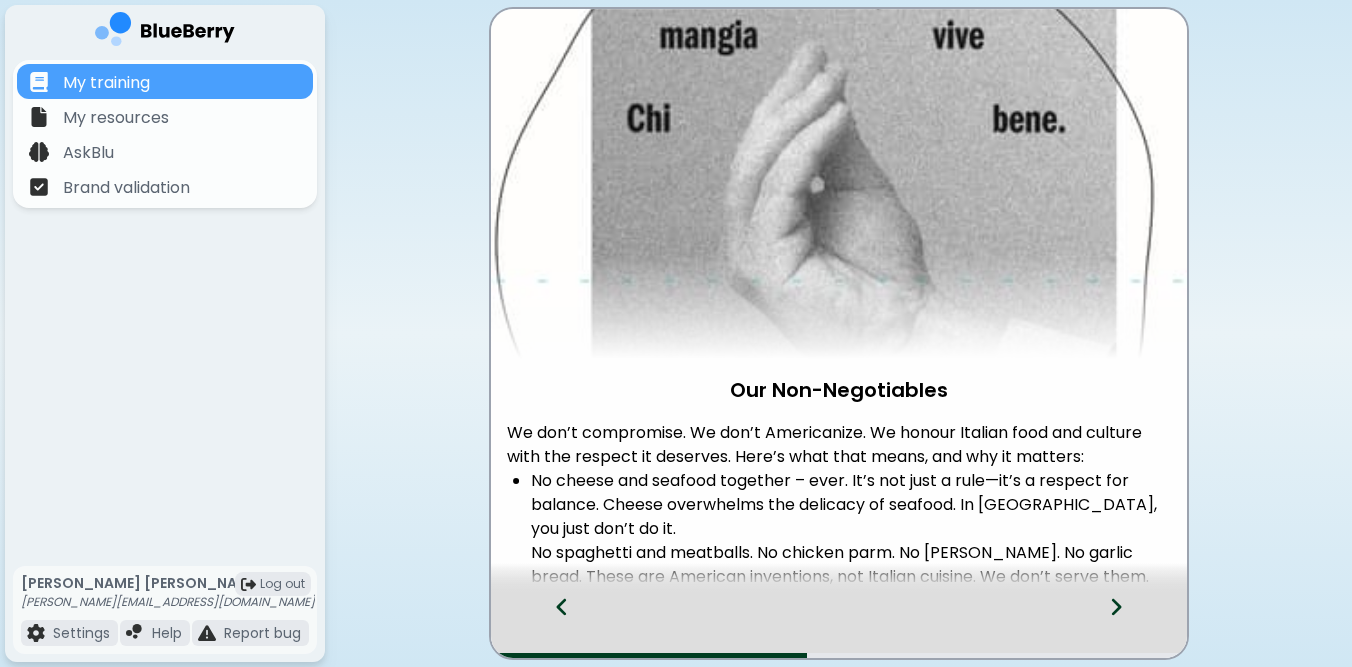 click at bounding box center (1128, 625) 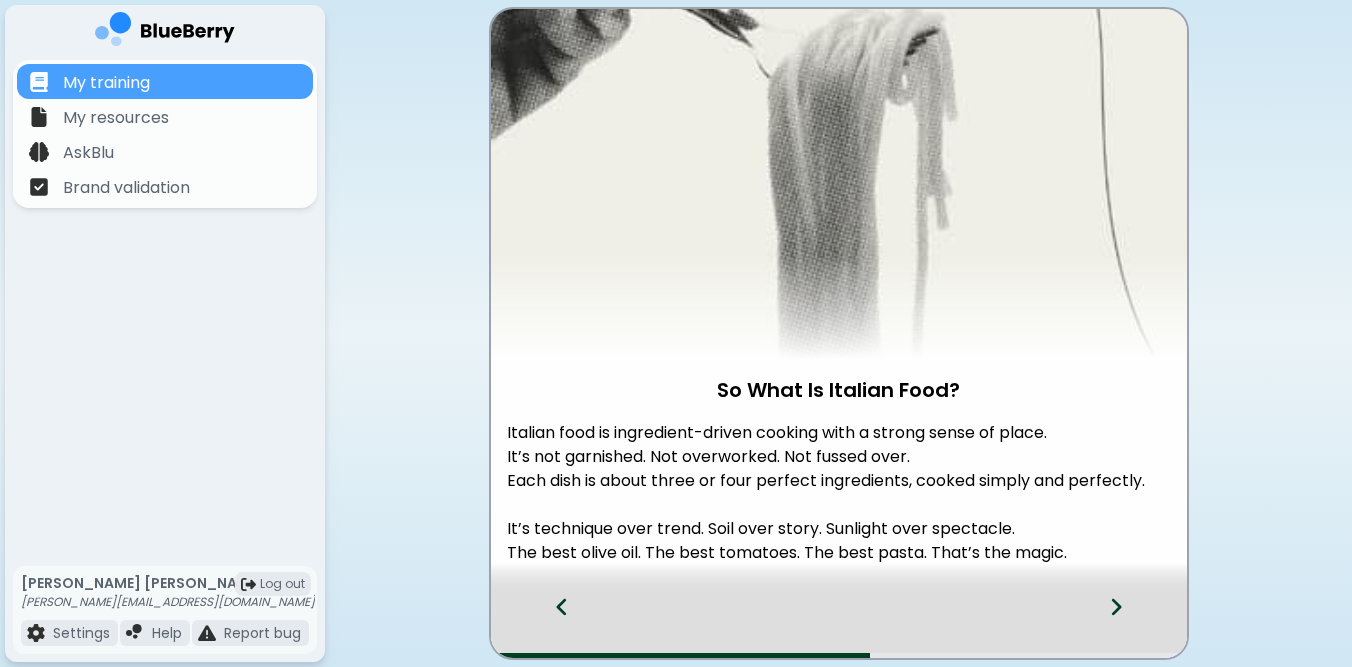 click at bounding box center [1128, 625] 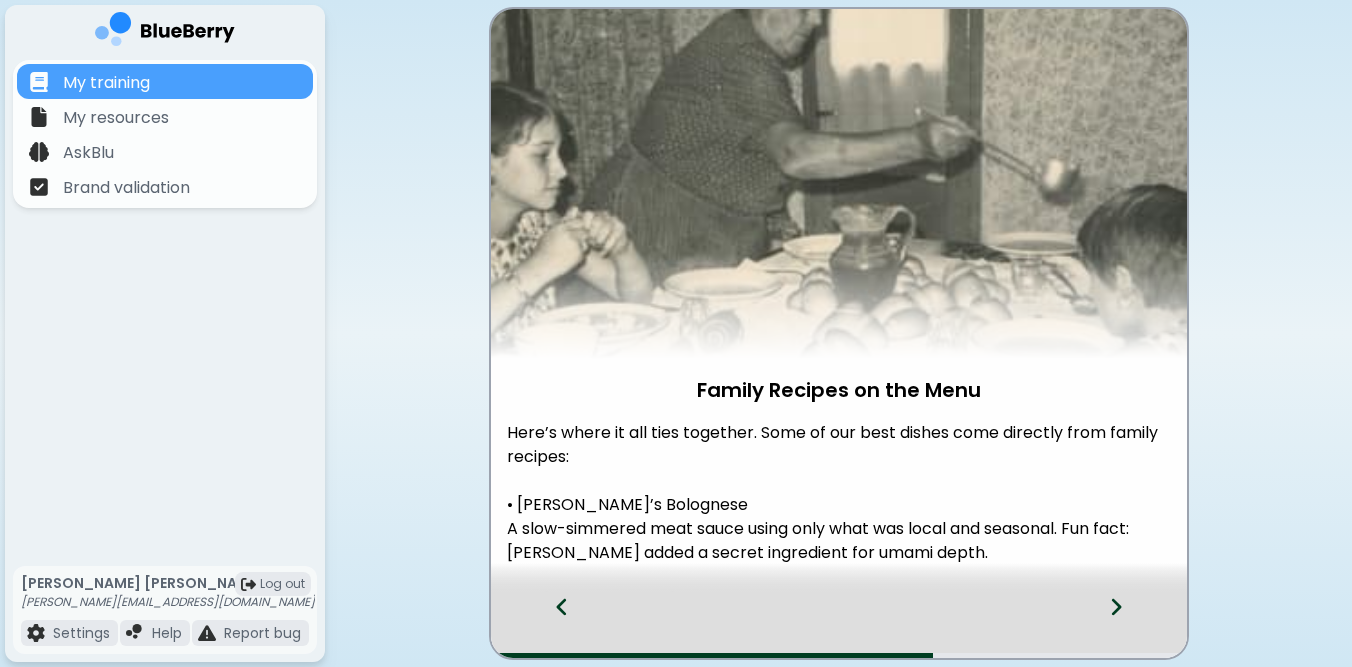 click at bounding box center (1128, 625) 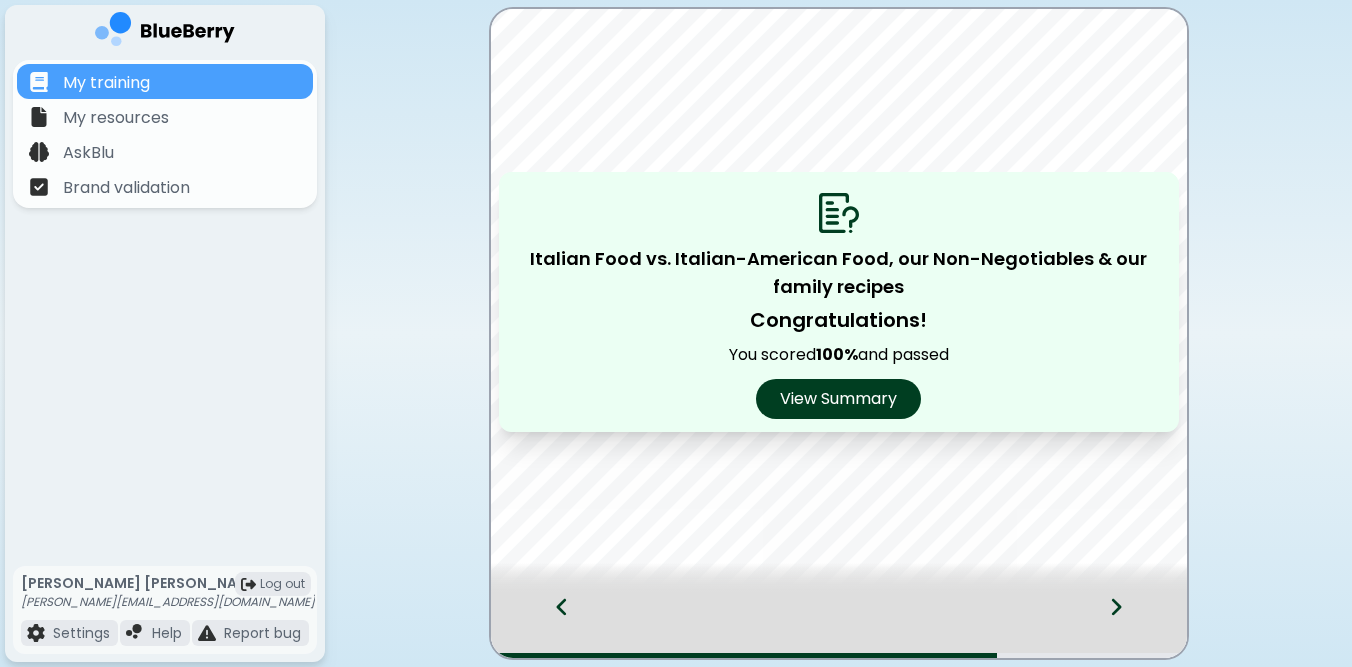 click at bounding box center (1128, 625) 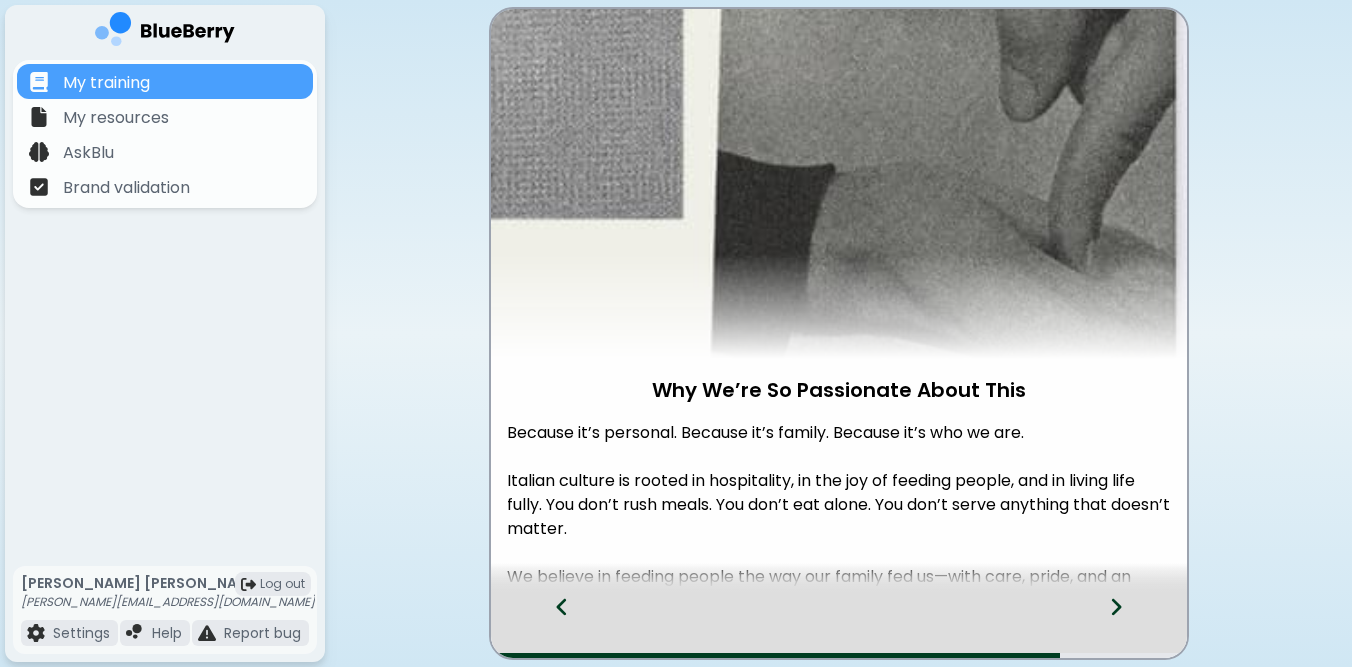 click at bounding box center [1128, 625] 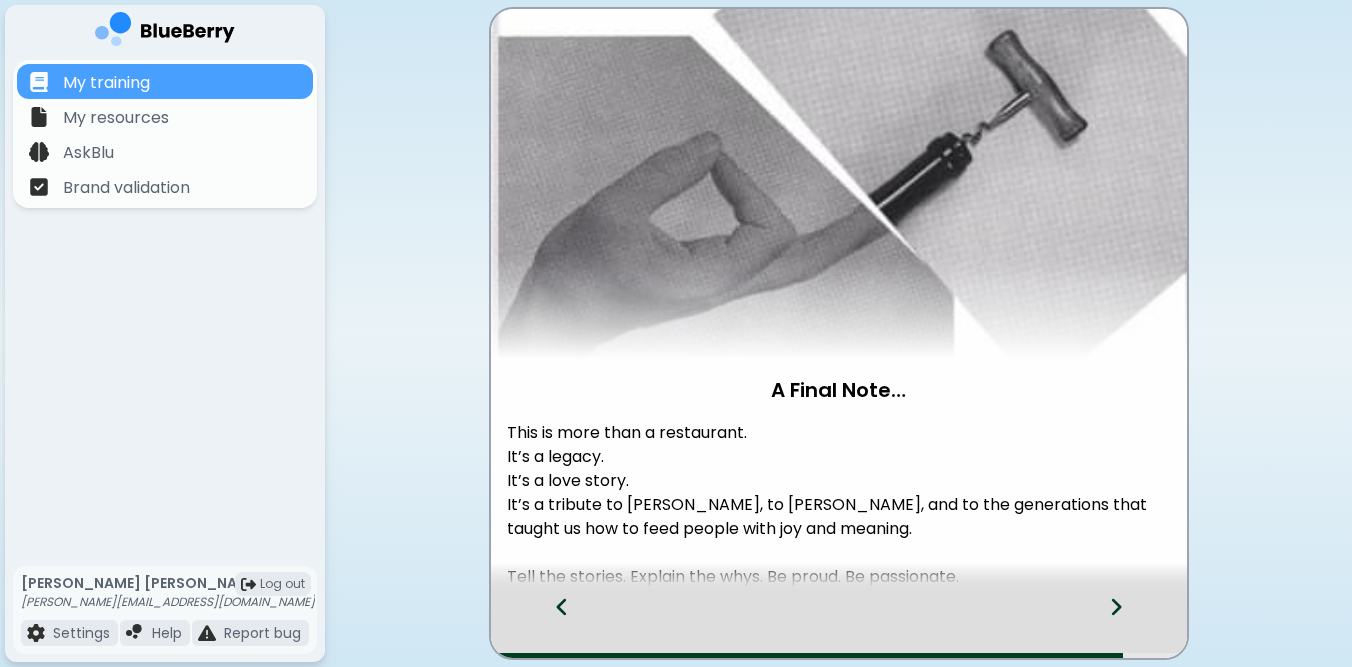 click 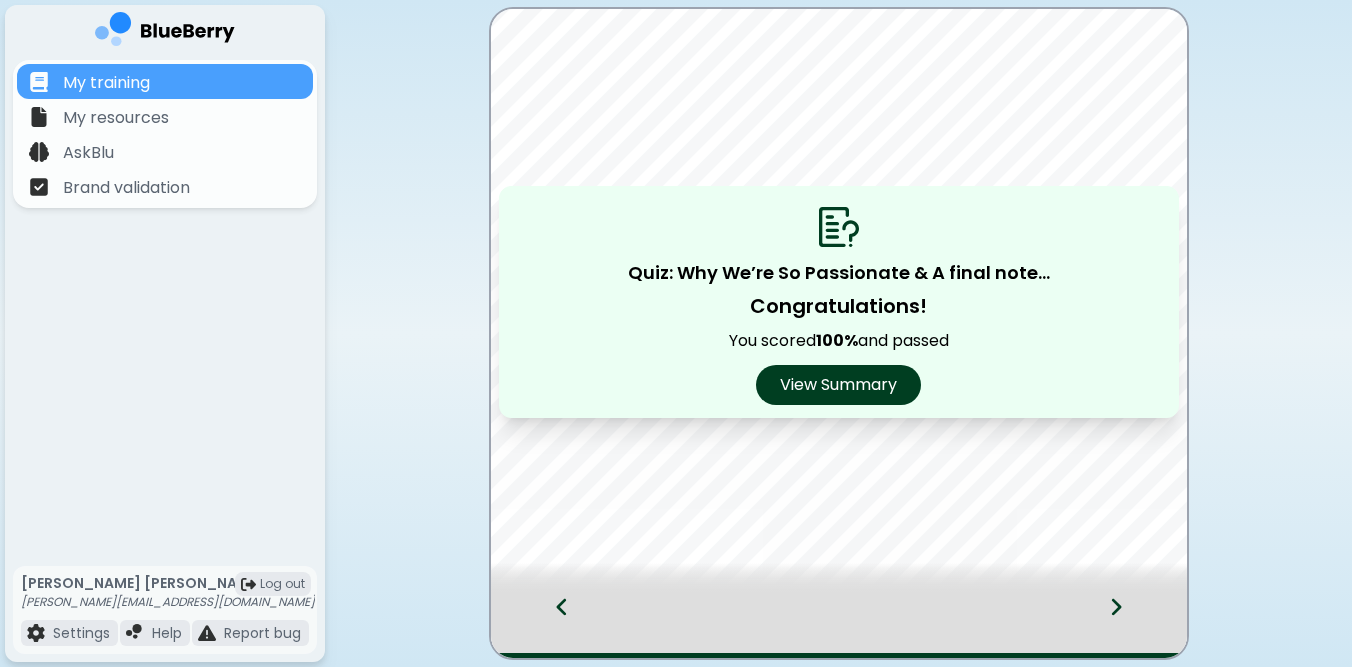 click 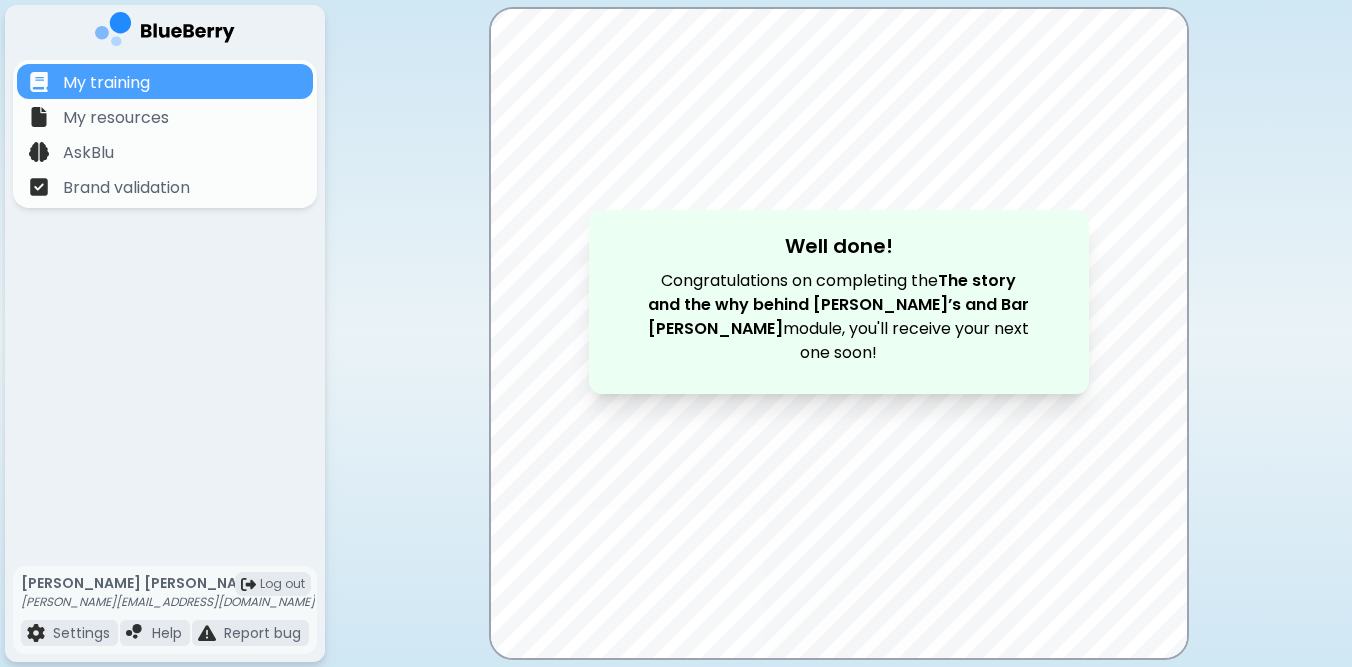 click at bounding box center (839, 334) 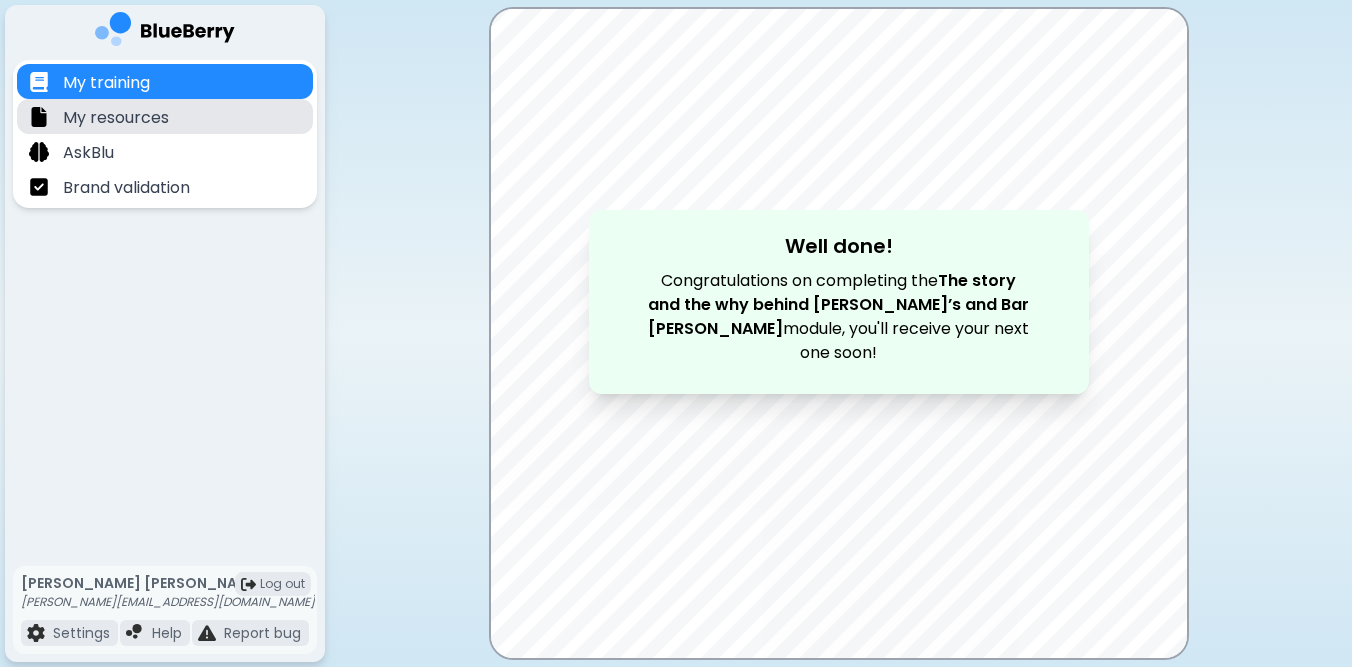 click on "My resources" at bounding box center (116, 118) 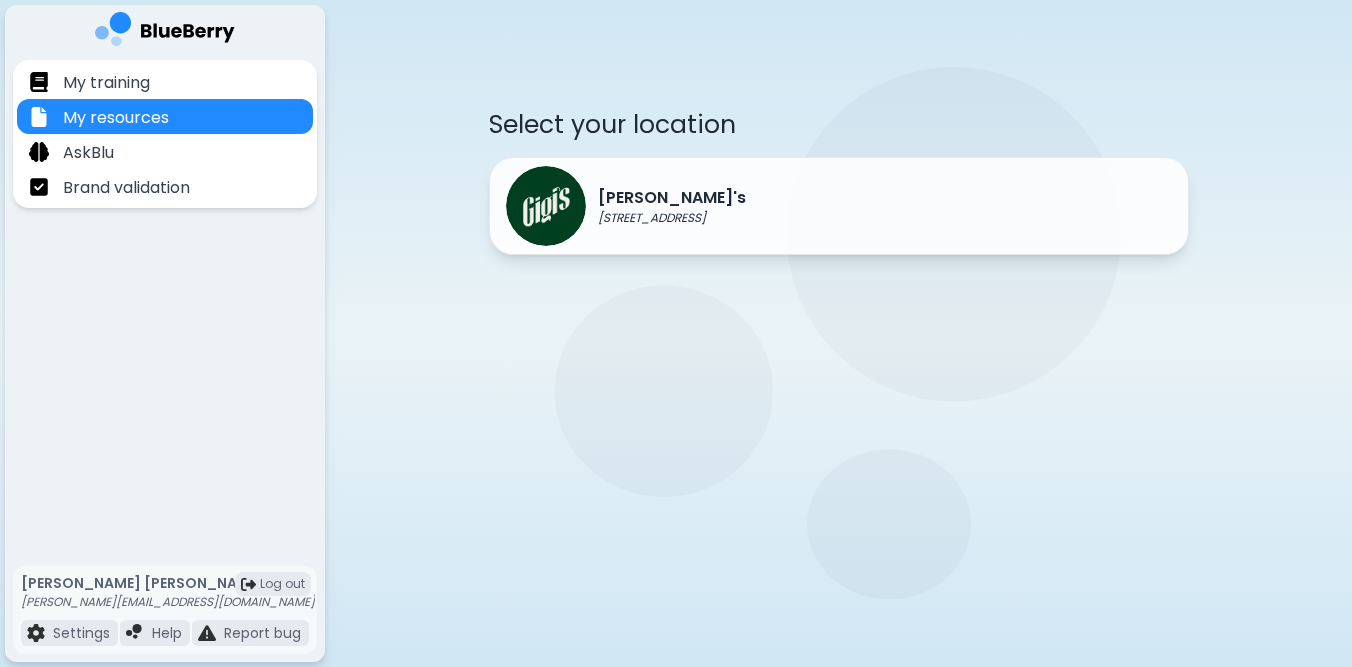 click on "My training My resources AskBlu Brand validation" at bounding box center [165, 134] 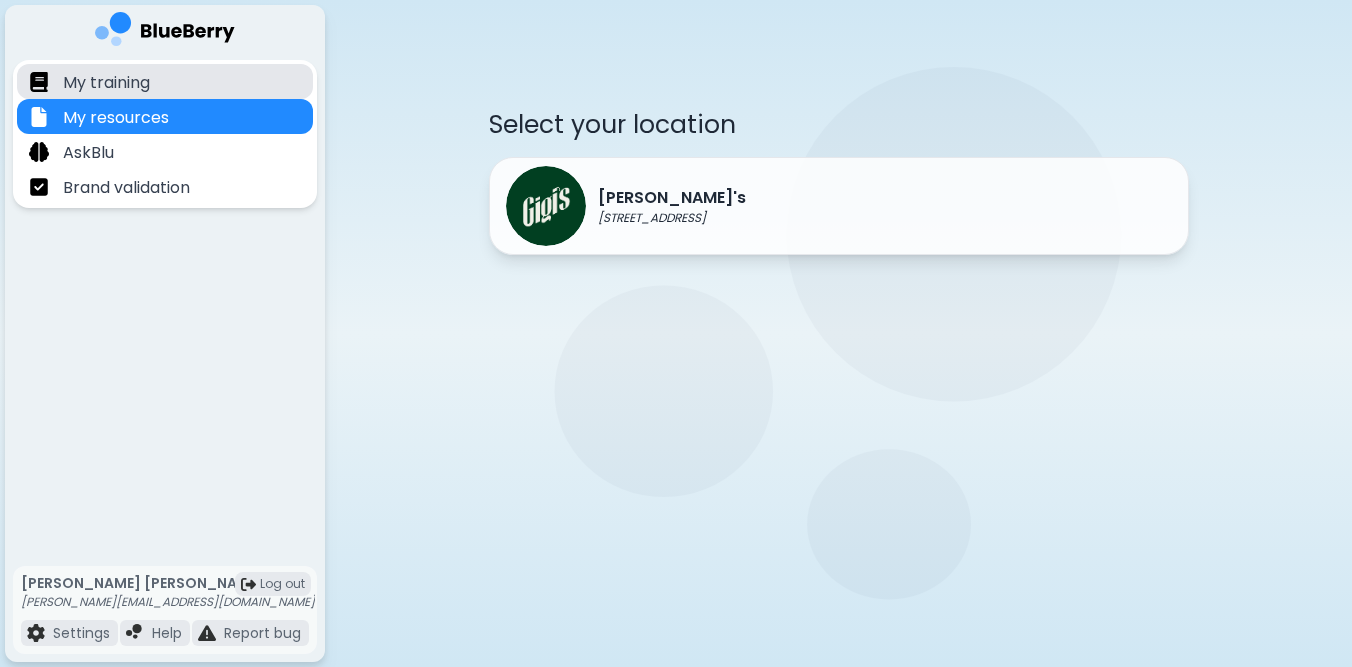 click on "My training" at bounding box center [165, 81] 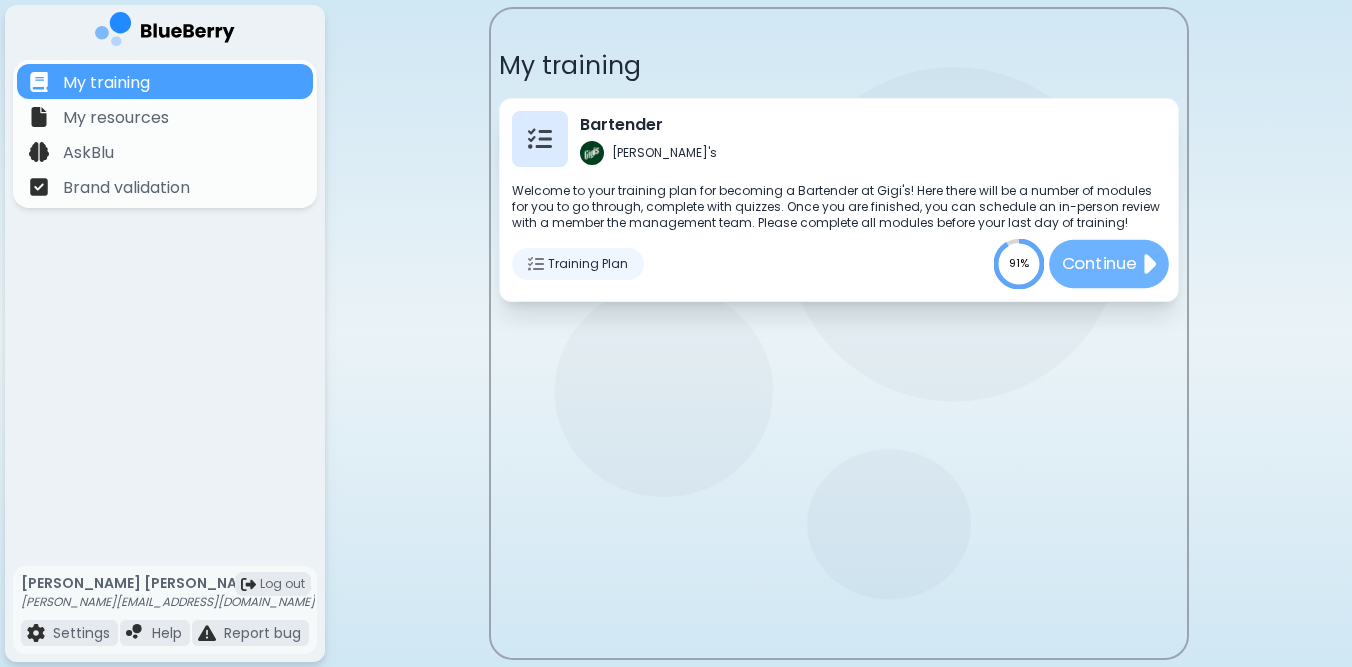 click on "Continue" at bounding box center [1098, 263] 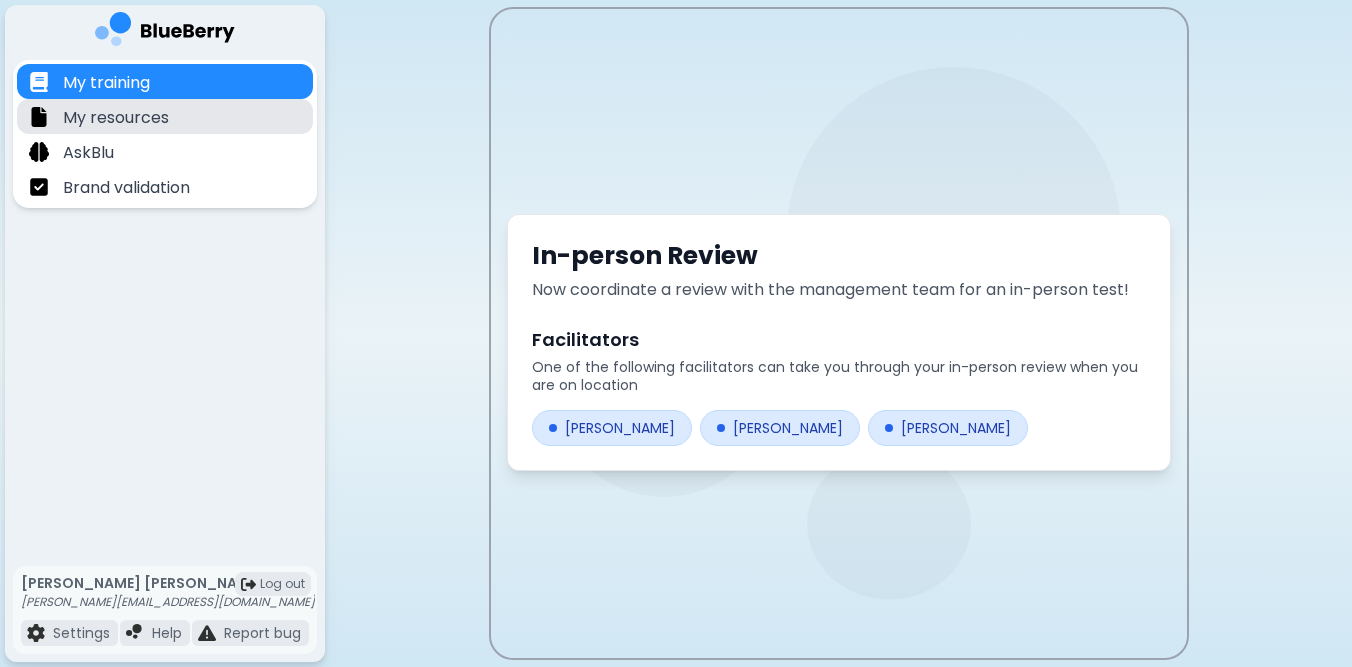 click on "My resources" at bounding box center (116, 118) 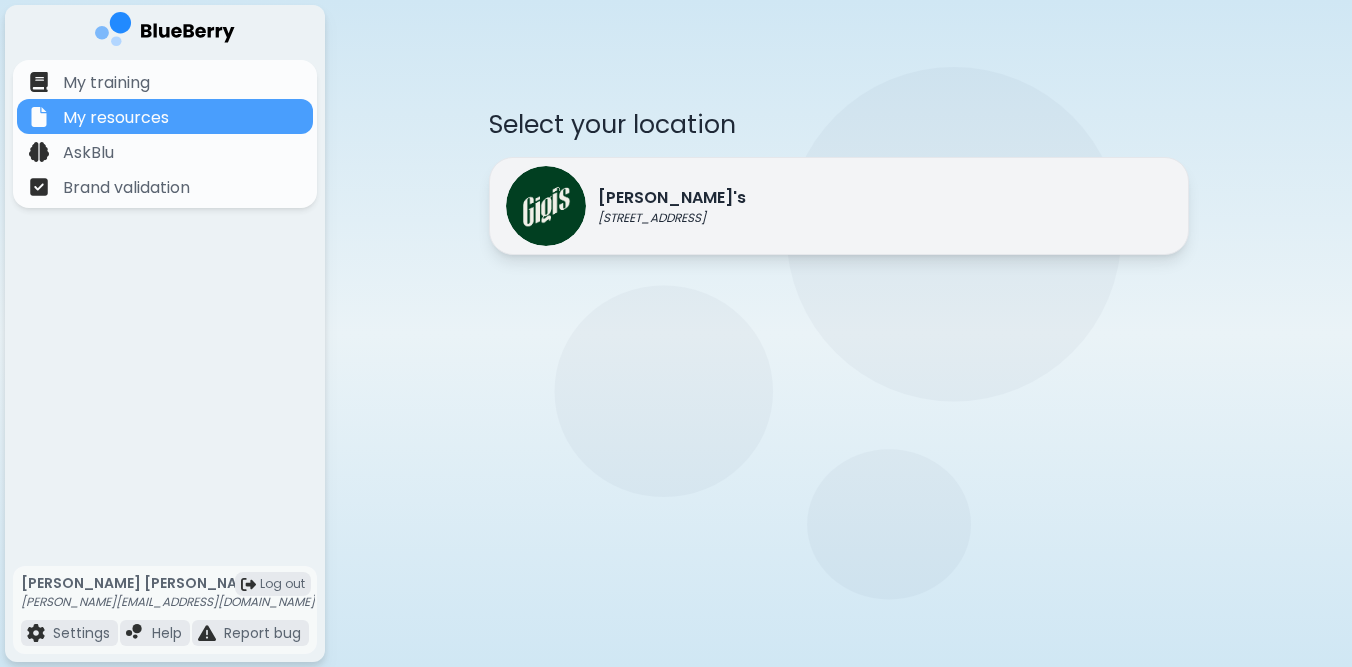 click on "[PERSON_NAME]'s [STREET_ADDRESS]" at bounding box center (626, 206) 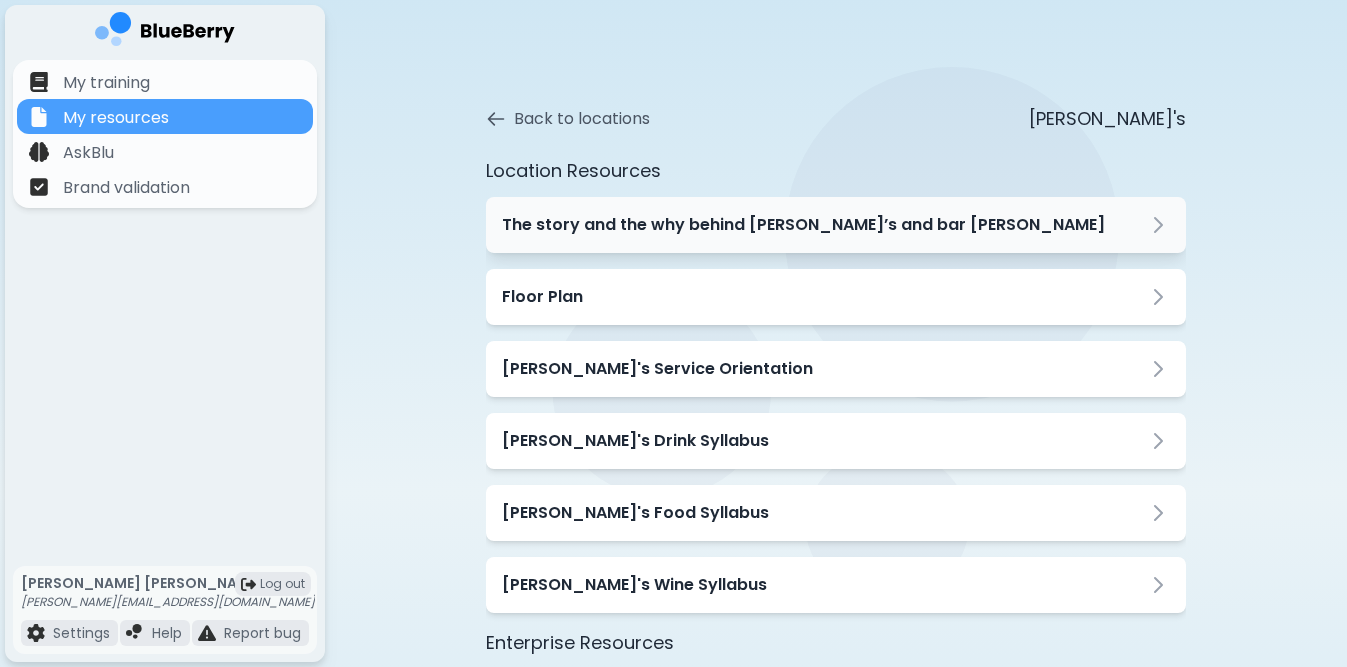 scroll, scrollTop: 4, scrollLeft: 0, axis: vertical 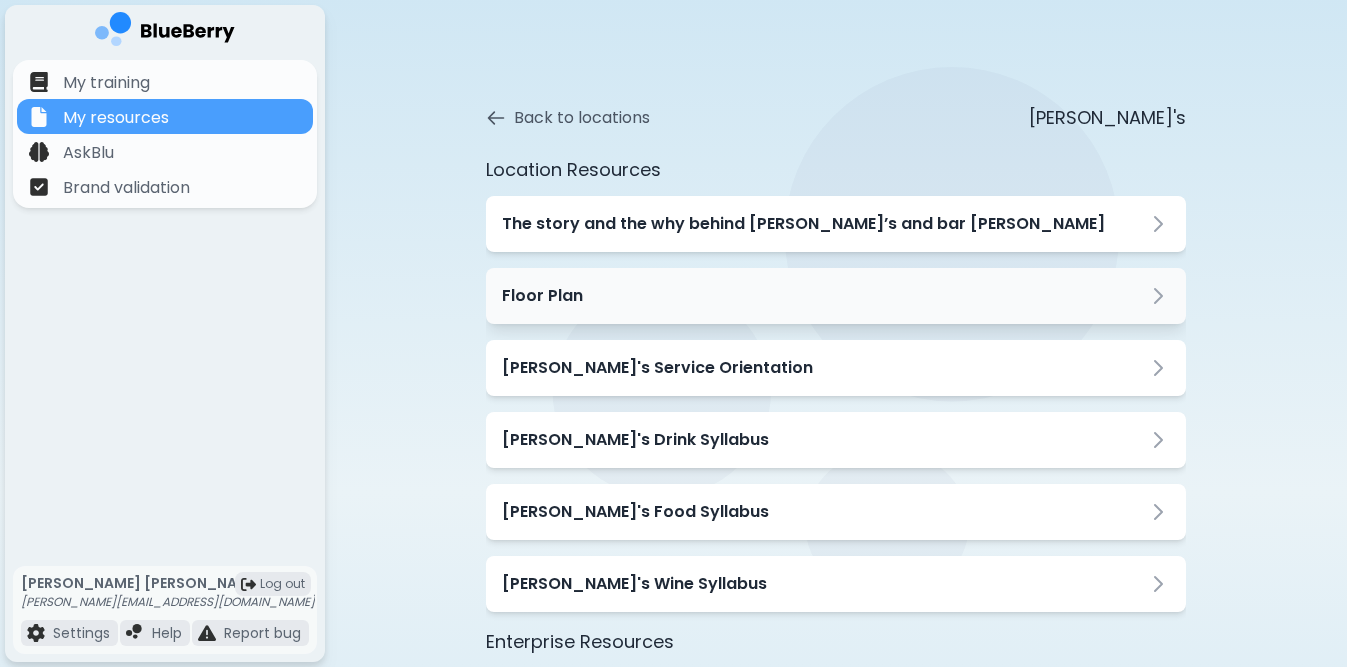 click on "Floor Plan" at bounding box center (836, 296) 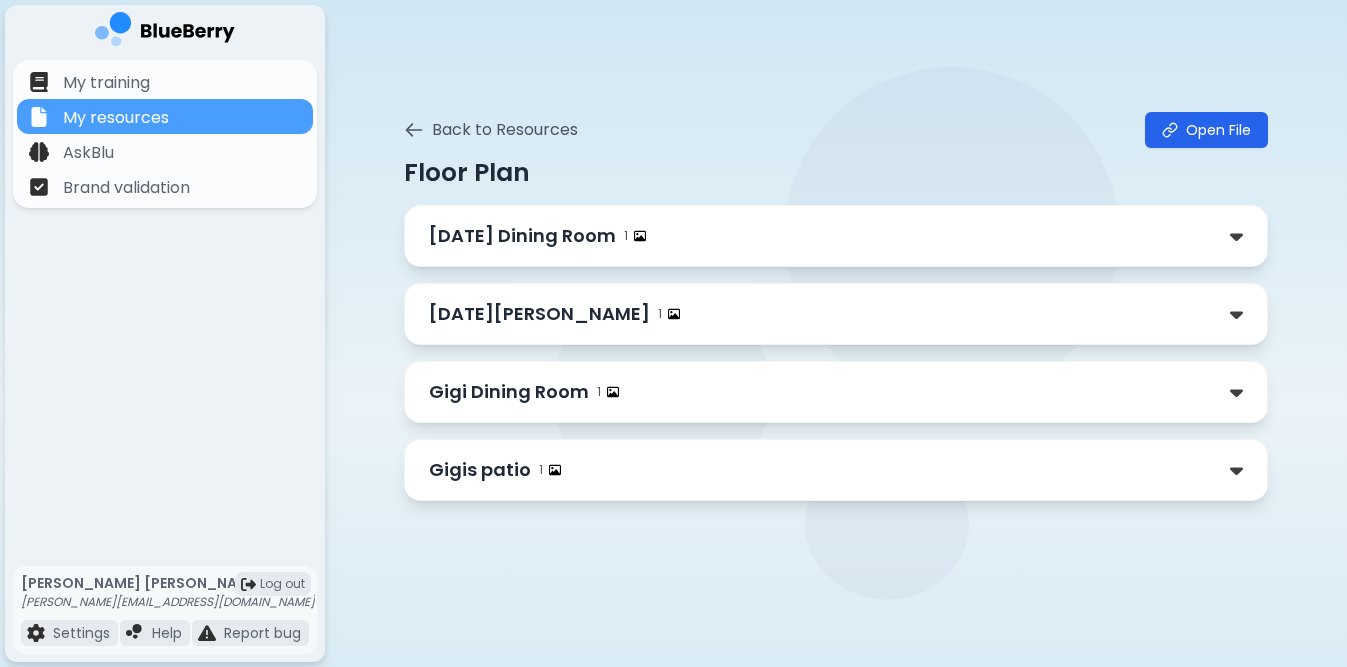click at bounding box center (613, 392) 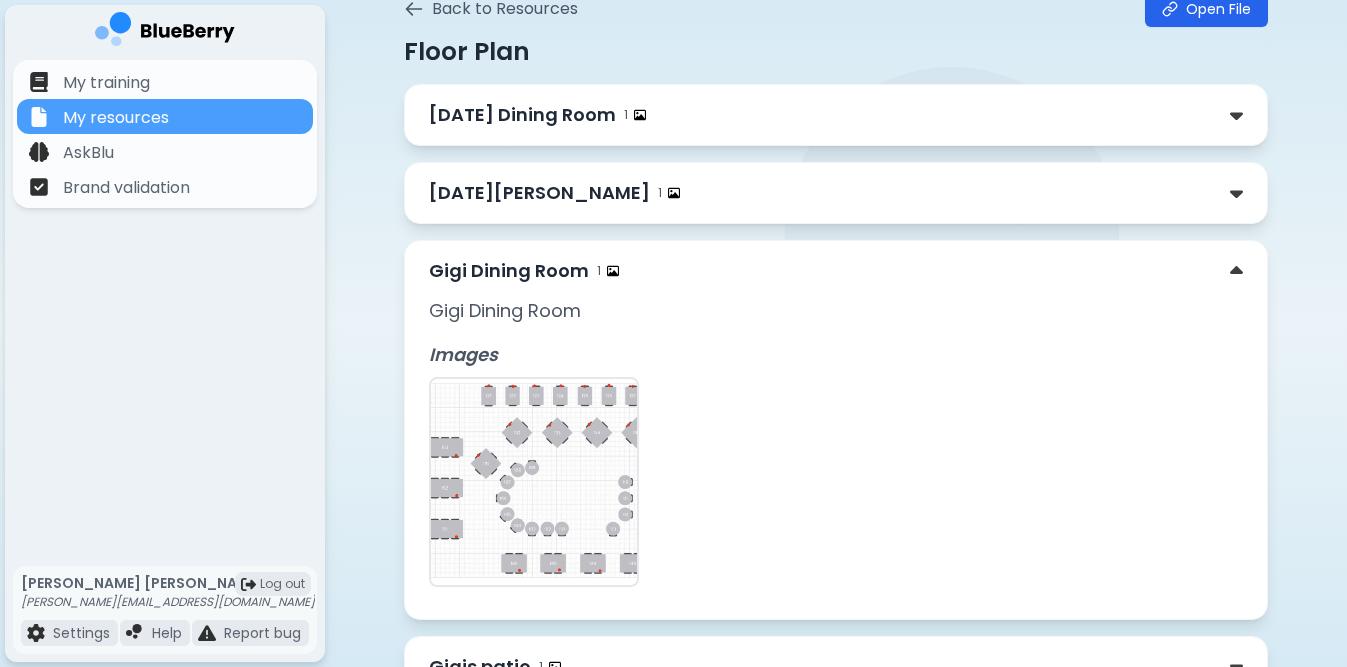 scroll, scrollTop: 159, scrollLeft: 0, axis: vertical 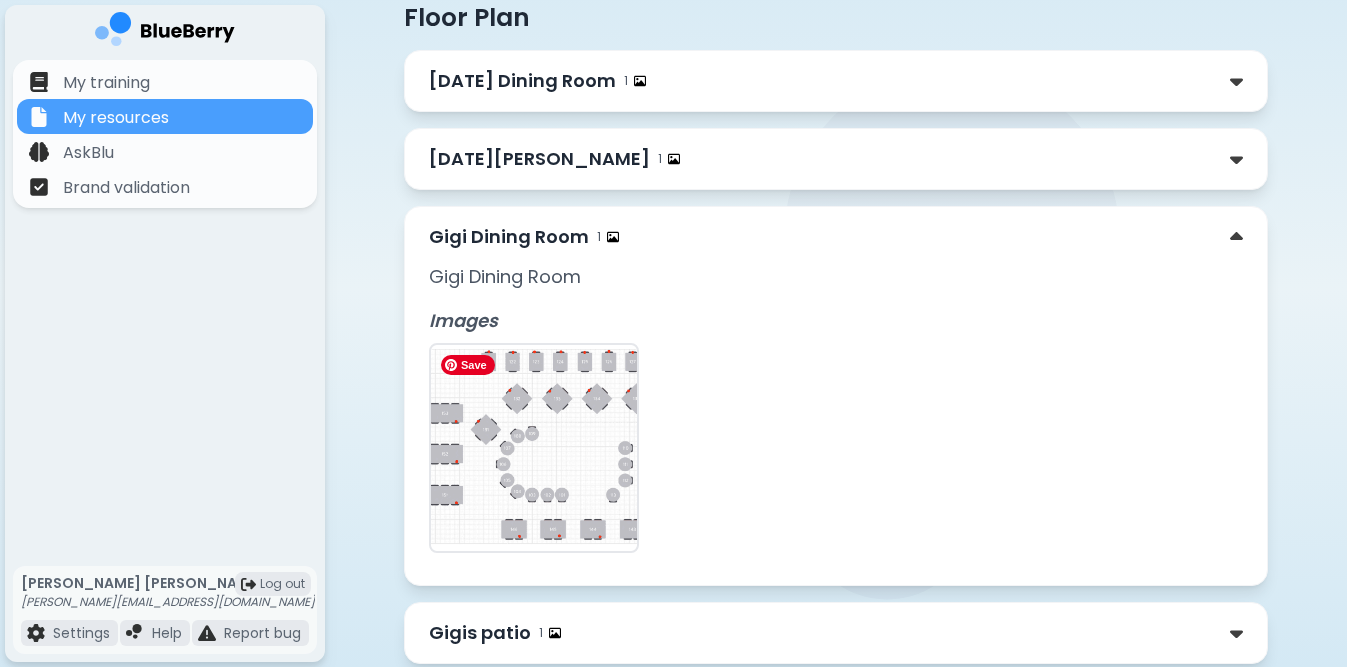click at bounding box center [534, 448] 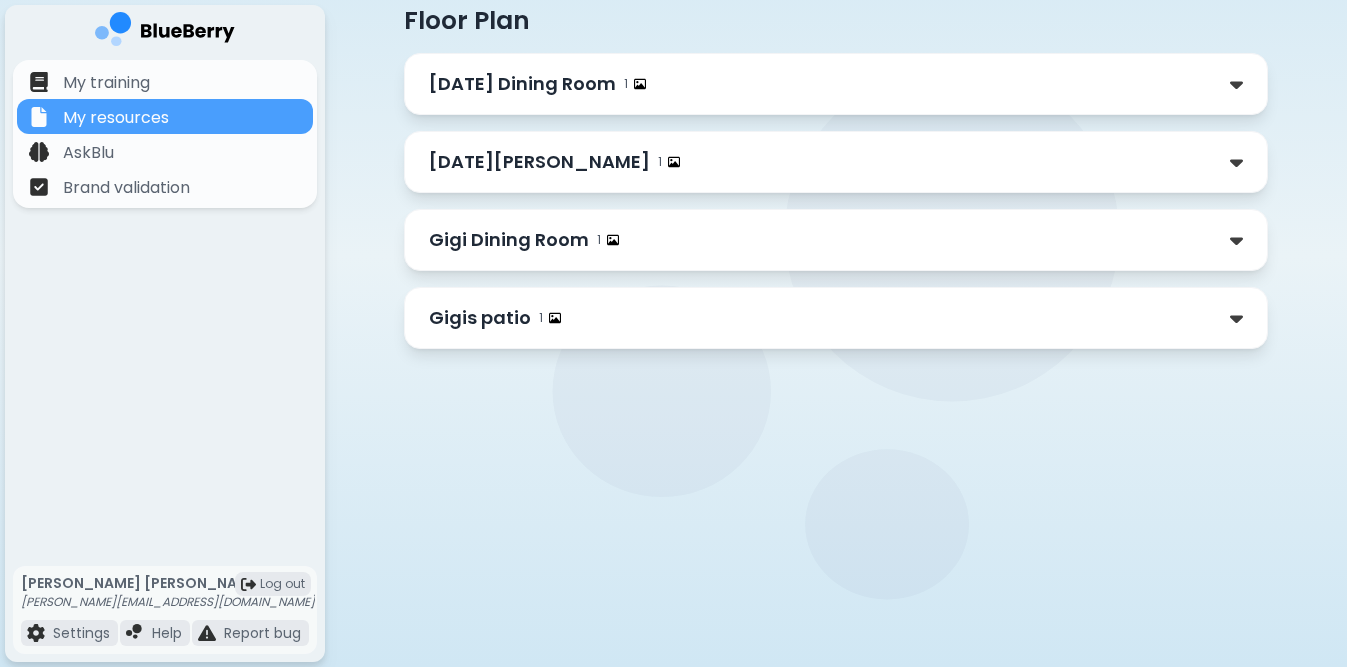 scroll, scrollTop: 156, scrollLeft: 0, axis: vertical 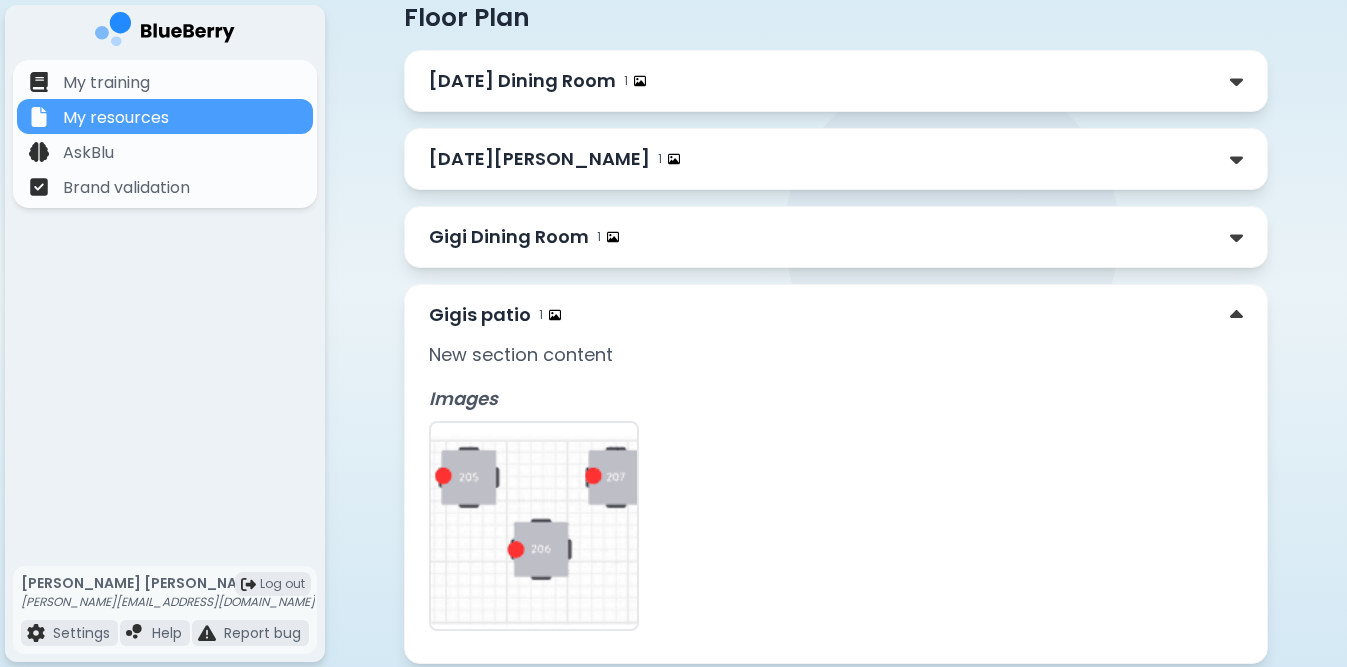 click on "Gigis patio 1" at bounding box center (836, 315) 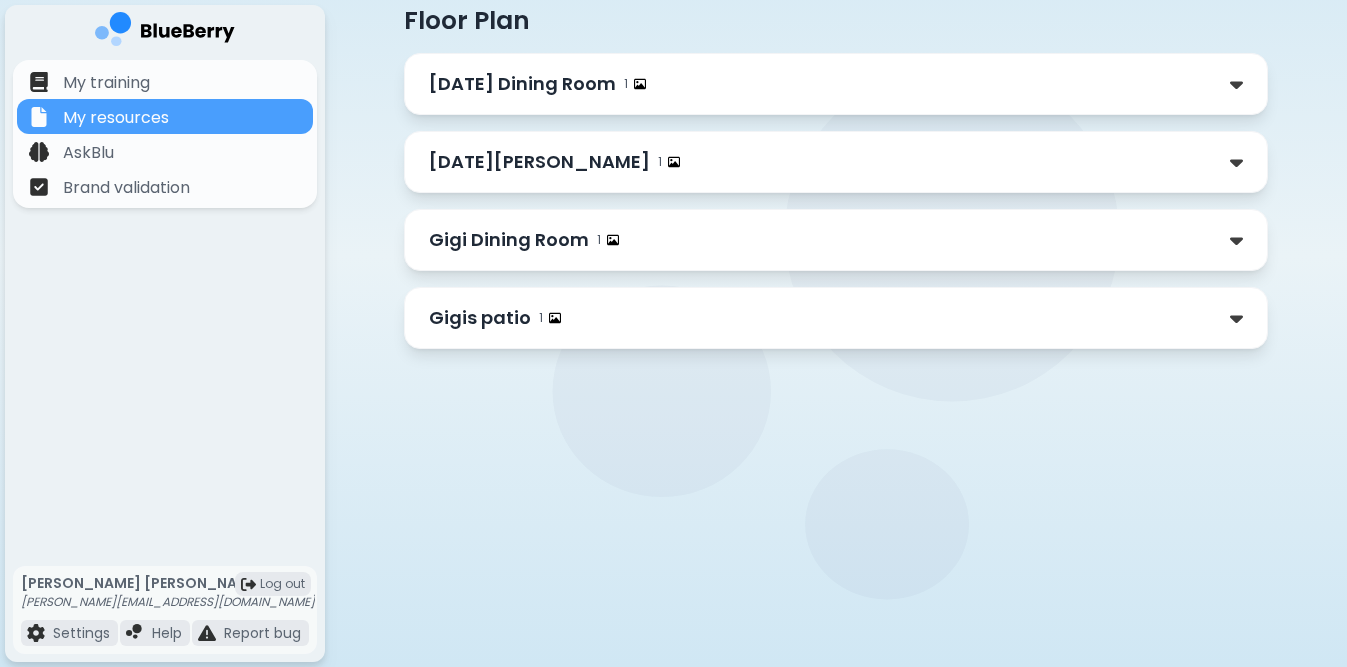 click on "[DATE][PERSON_NAME] 1" at bounding box center (836, 162) 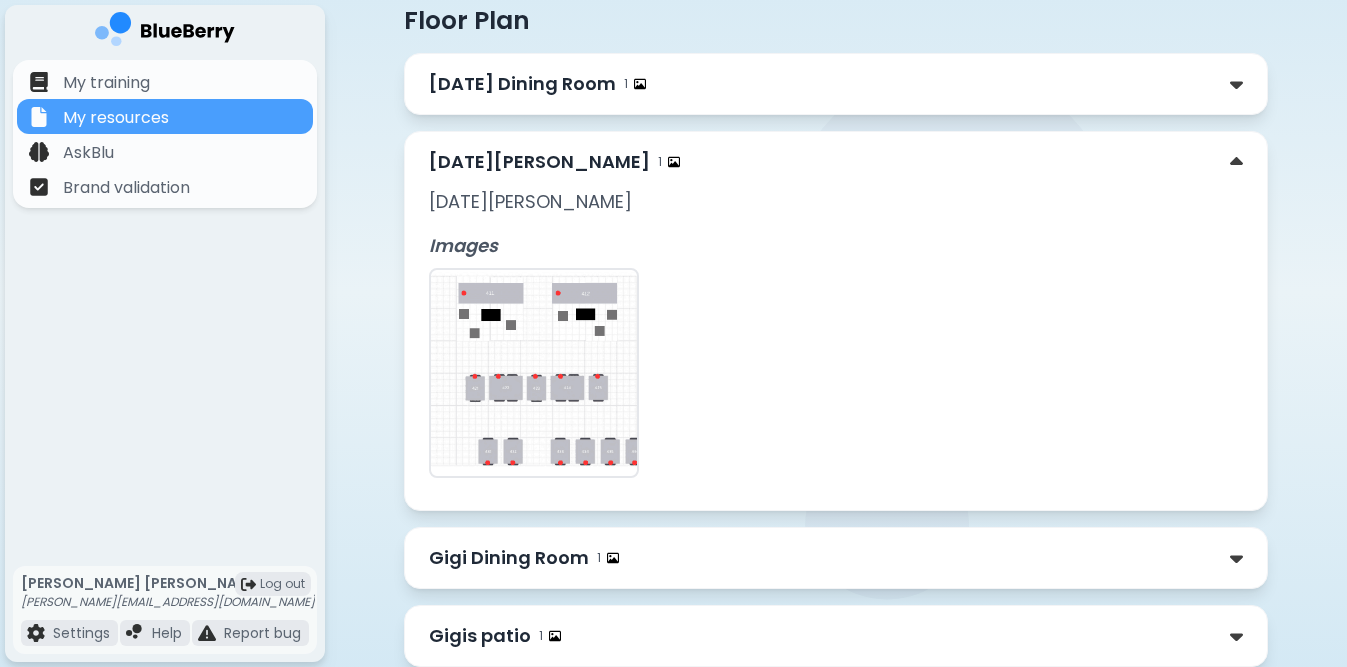 scroll, scrollTop: 159, scrollLeft: 0, axis: vertical 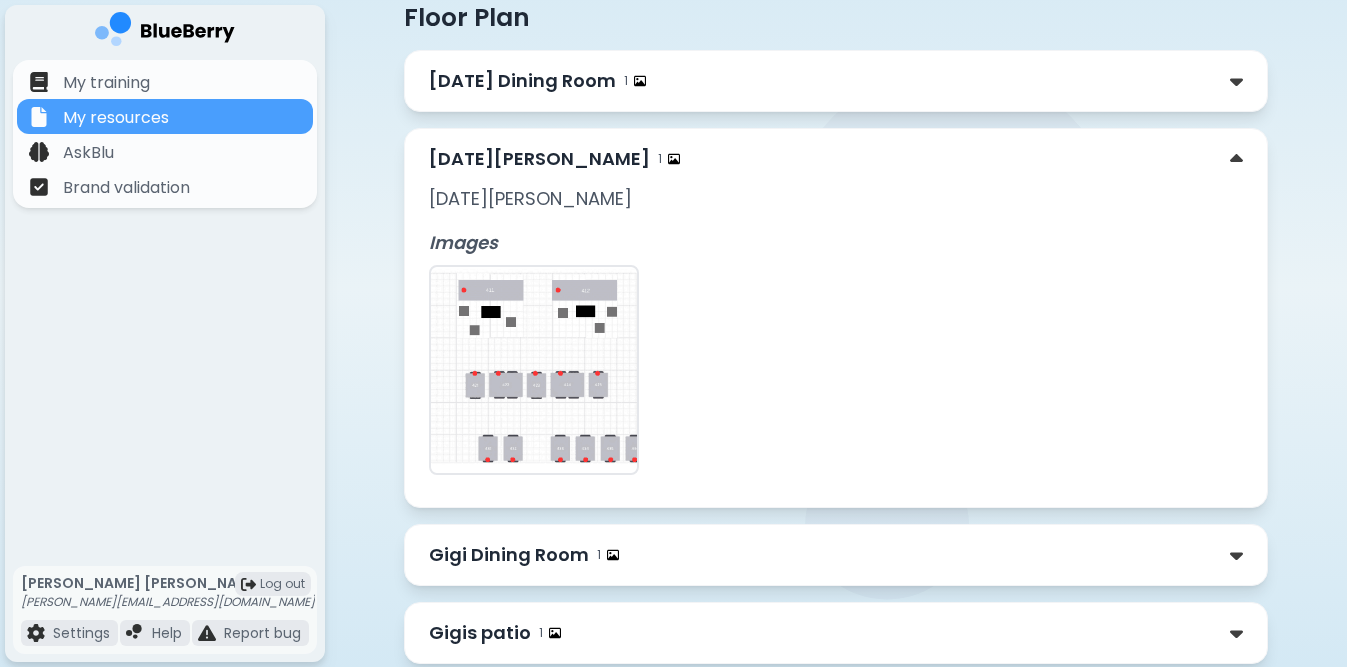 click at bounding box center (534, 370) 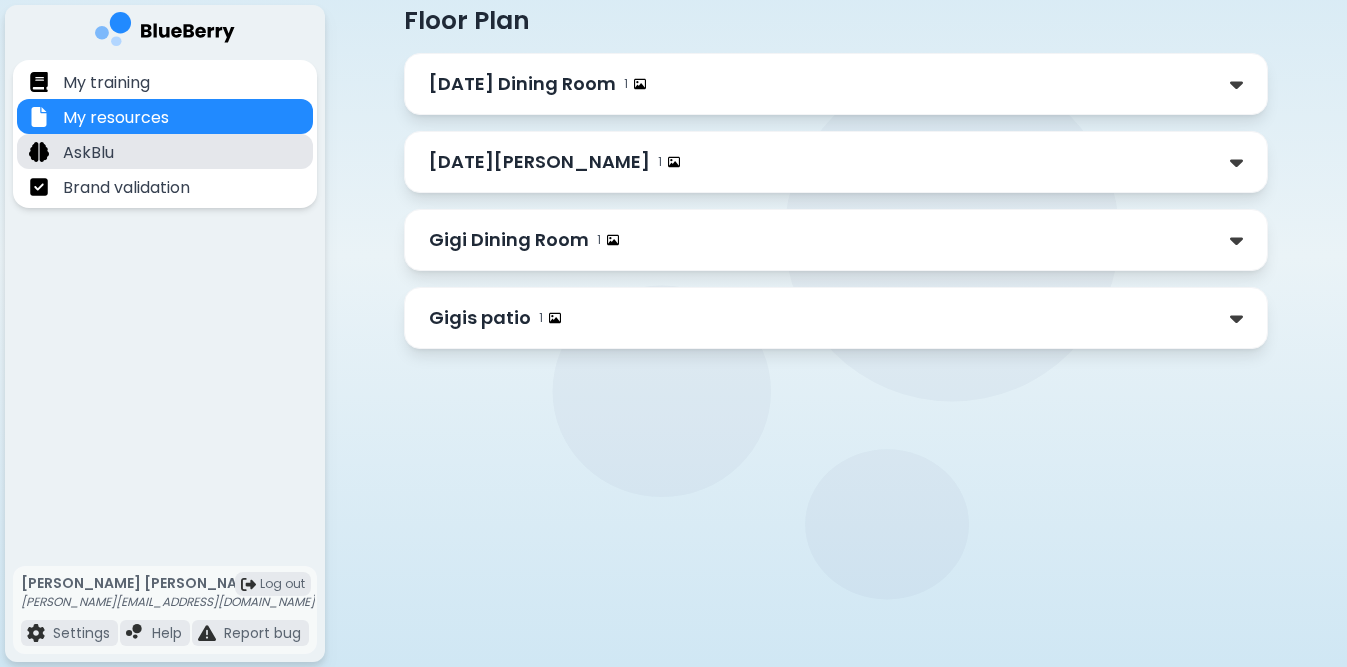 click on "AskBlu" at bounding box center (165, 151) 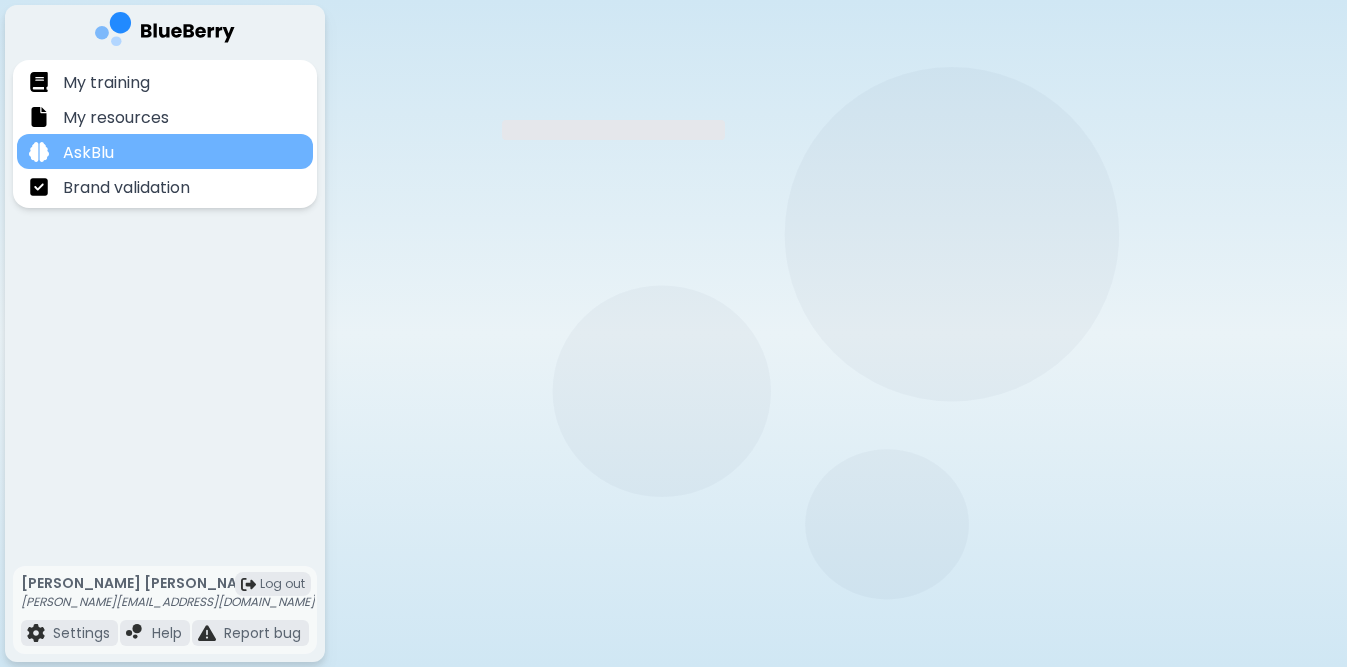 scroll, scrollTop: 0, scrollLeft: 0, axis: both 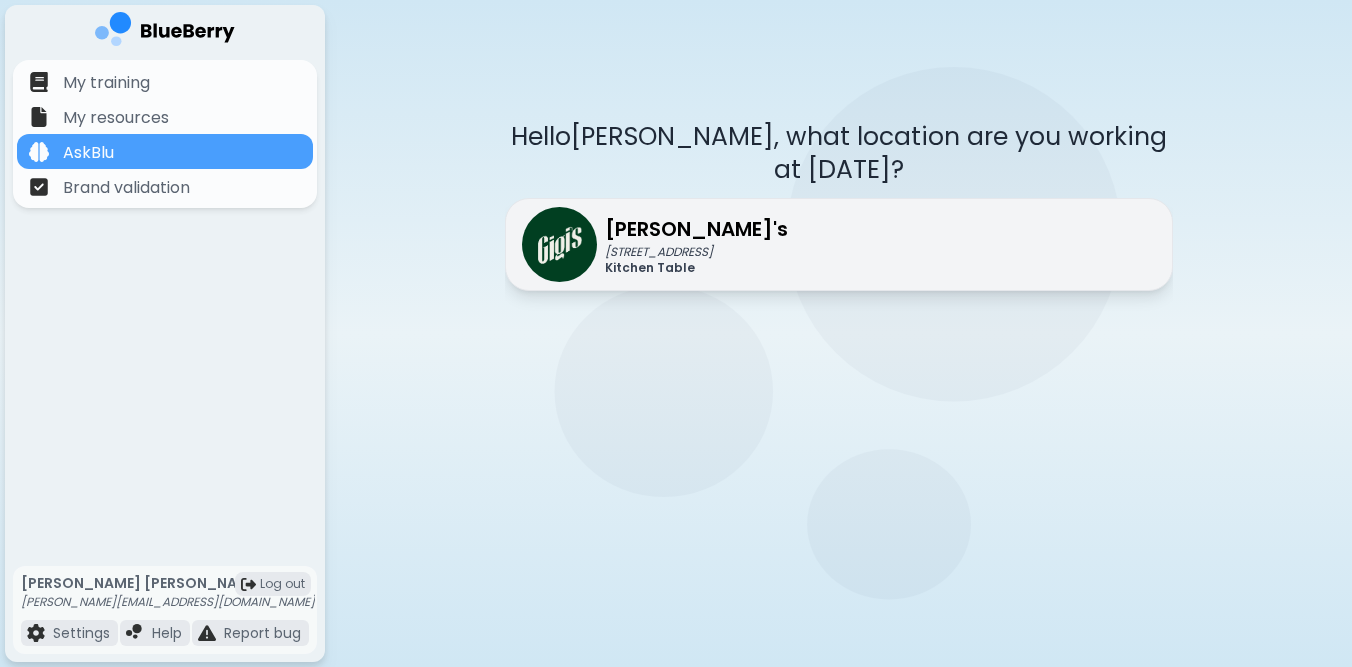 click on "[STREET_ADDRESS]" at bounding box center (696, 252) 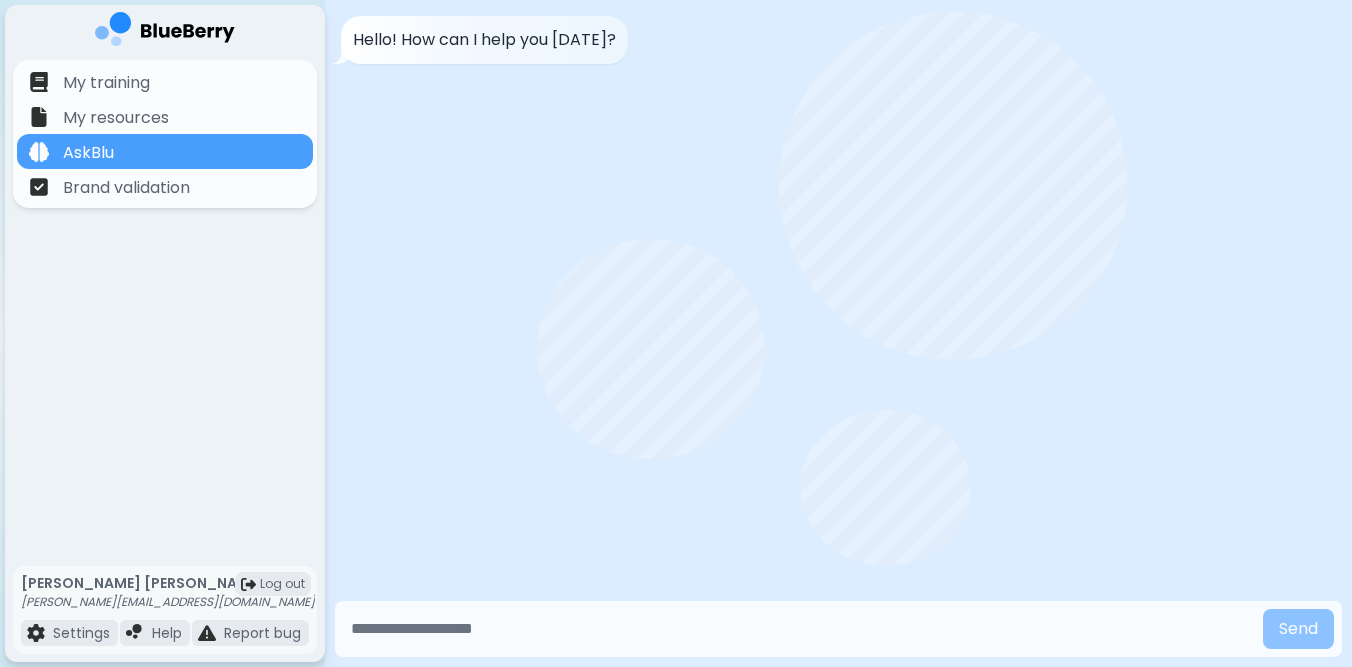 click at bounding box center (799, 629) 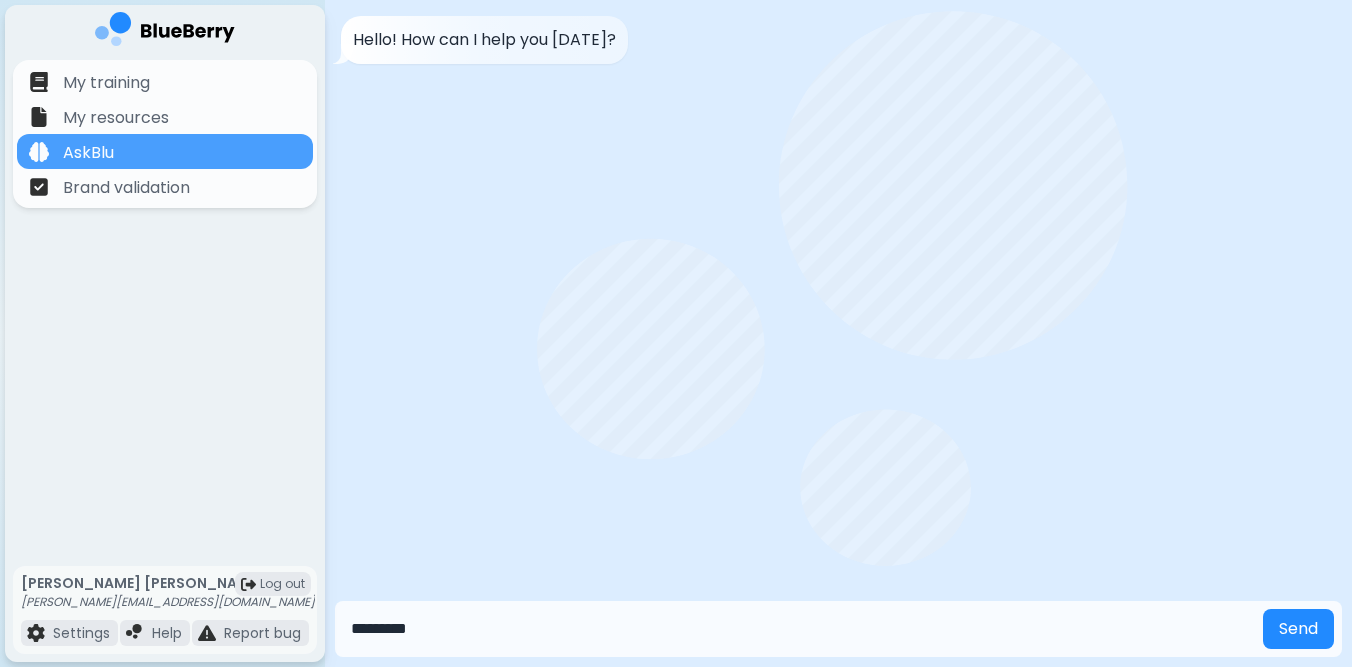 type on "*********" 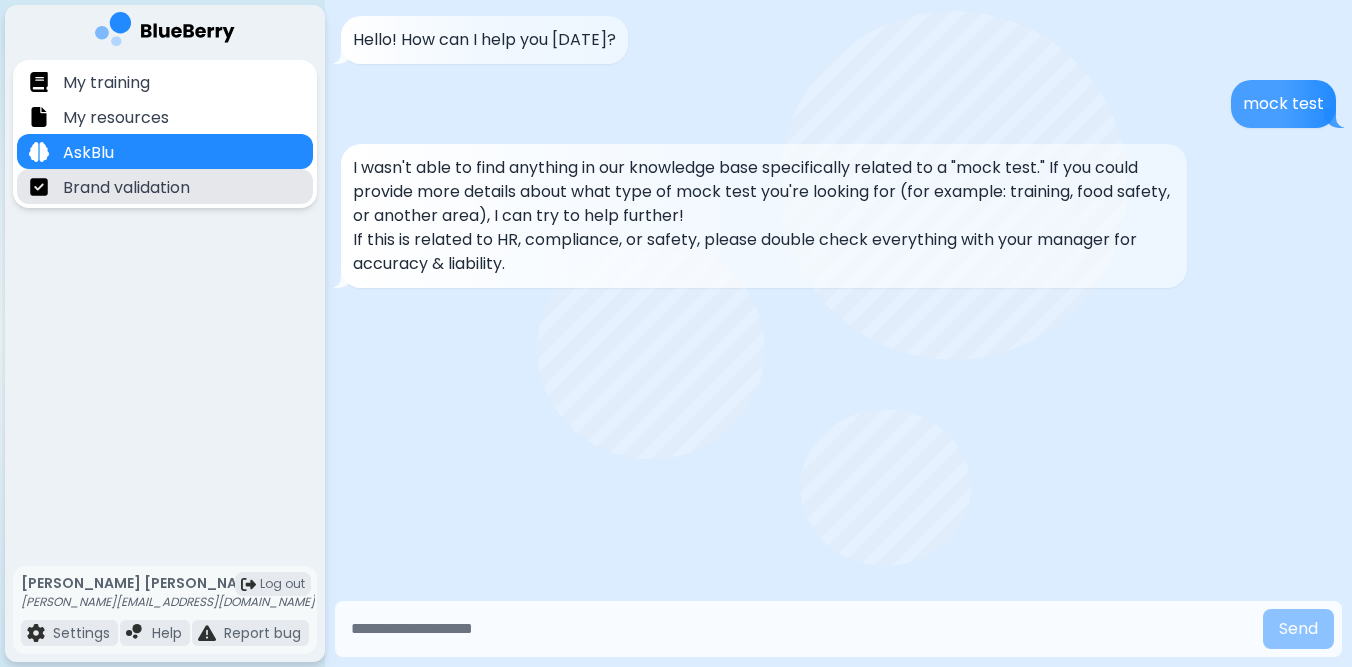 click on "Brand validation" at bounding box center (126, 188) 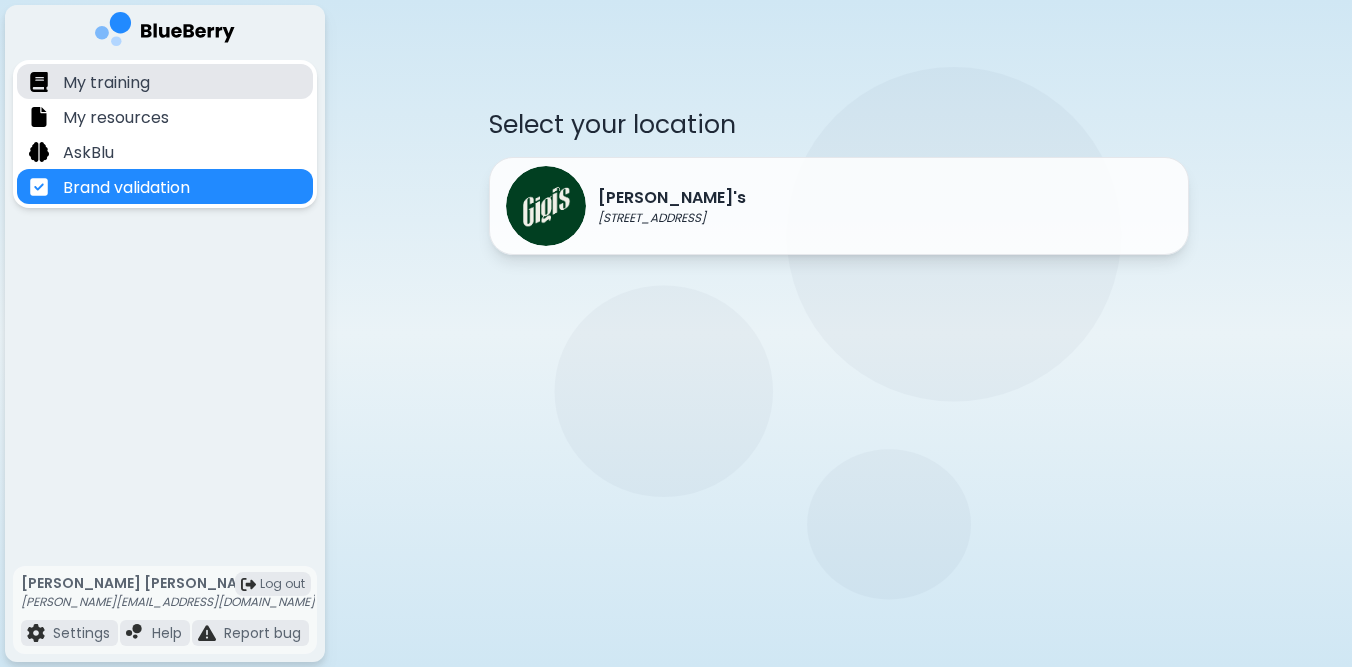 click on "My training" at bounding box center [106, 83] 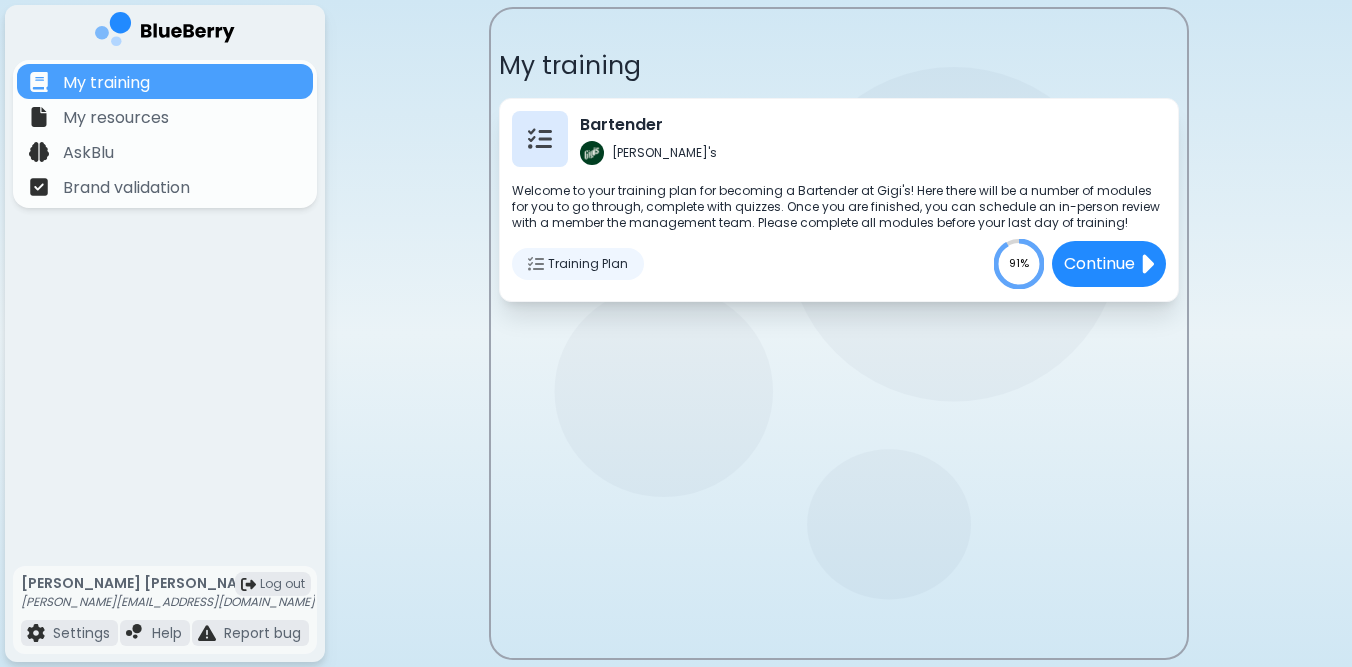 click on "Training Plan" at bounding box center [588, 264] 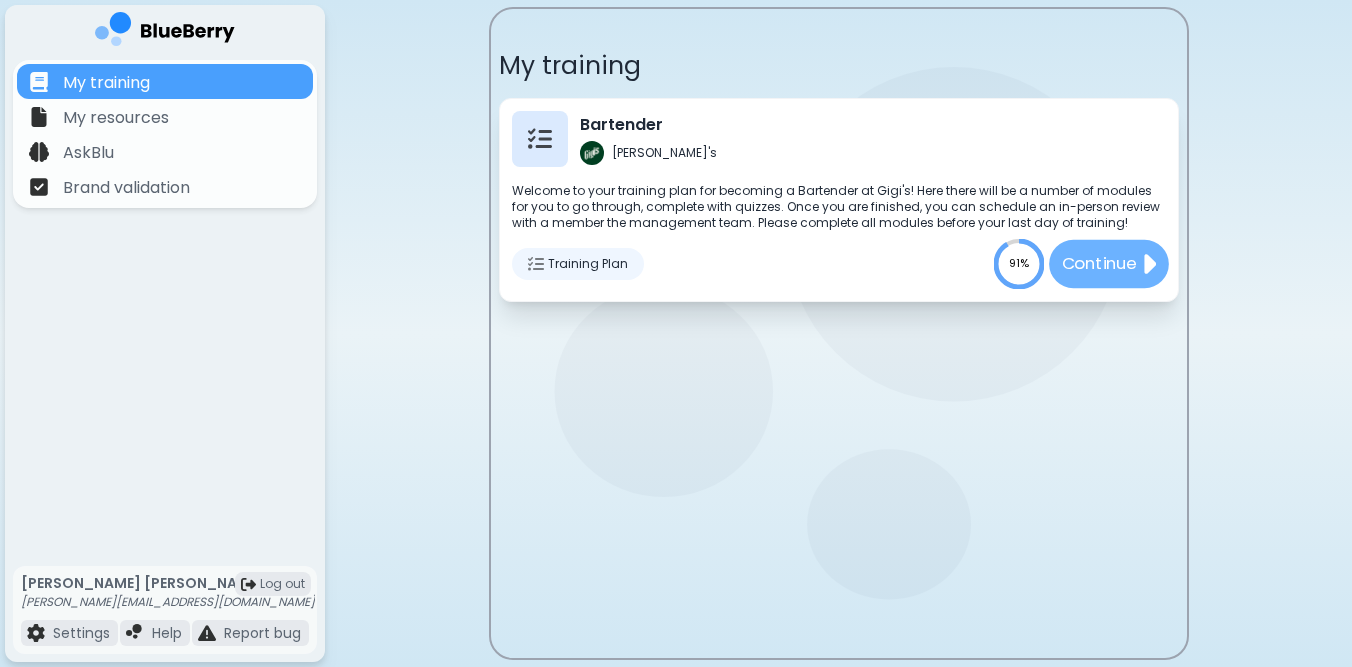 click on "Continue" at bounding box center (1098, 263) 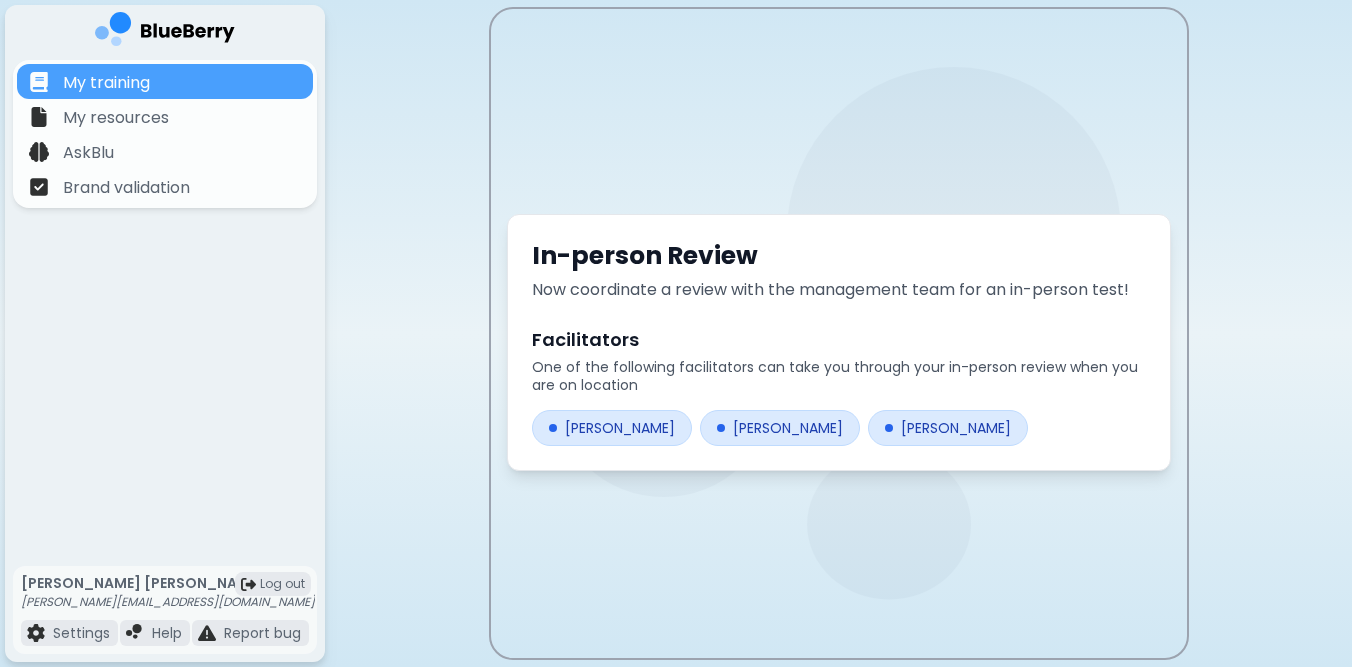 click on "[PERSON_NAME]" at bounding box center [612, 428] 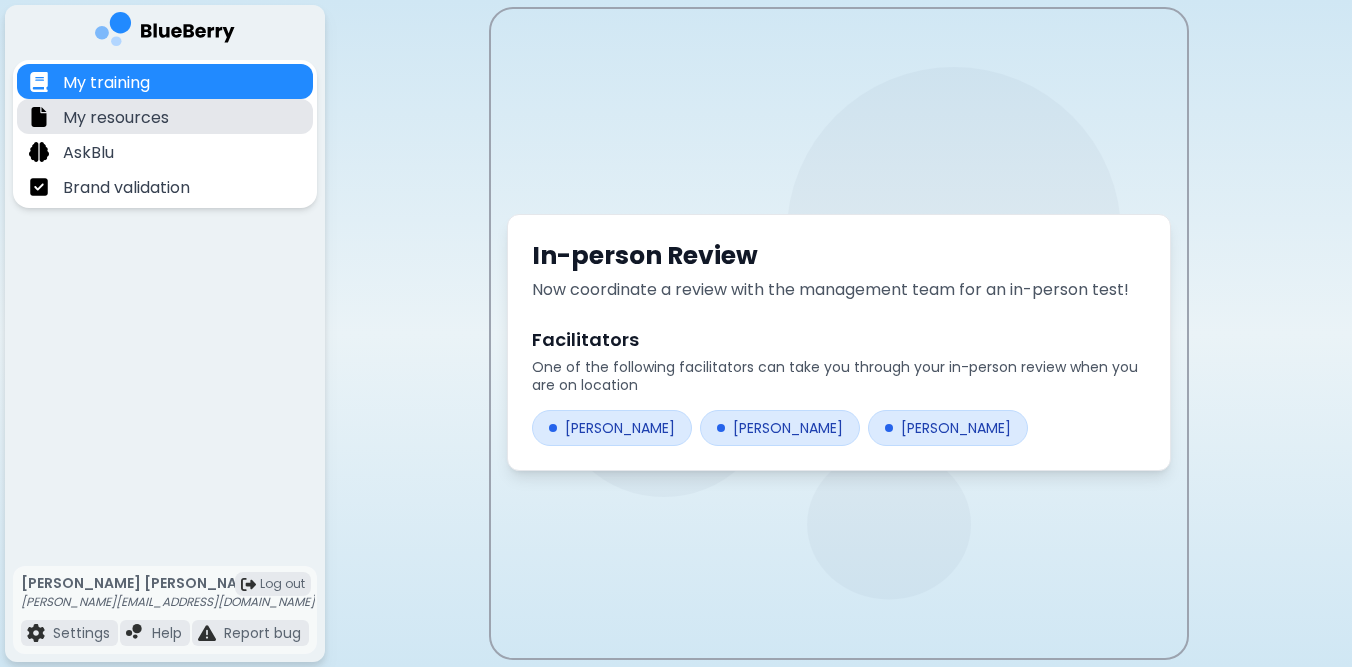 click on "My resources" at bounding box center (116, 118) 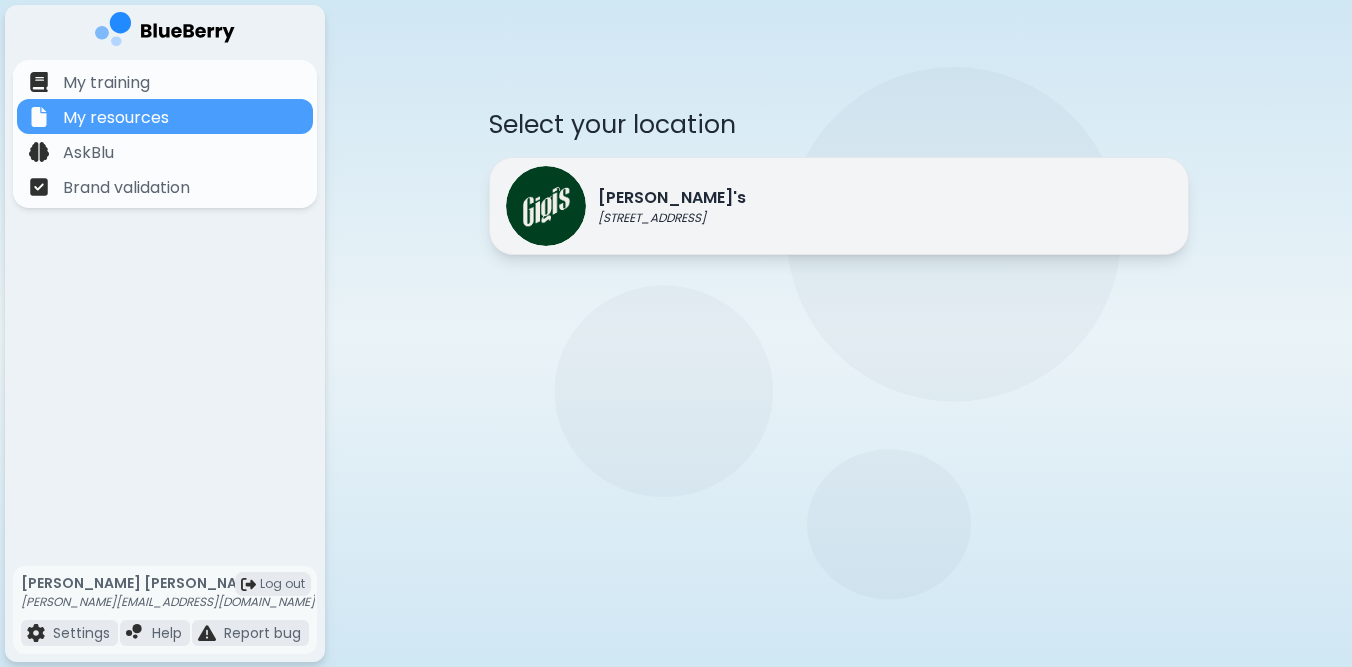 click on "[STREET_ADDRESS]" at bounding box center [672, 218] 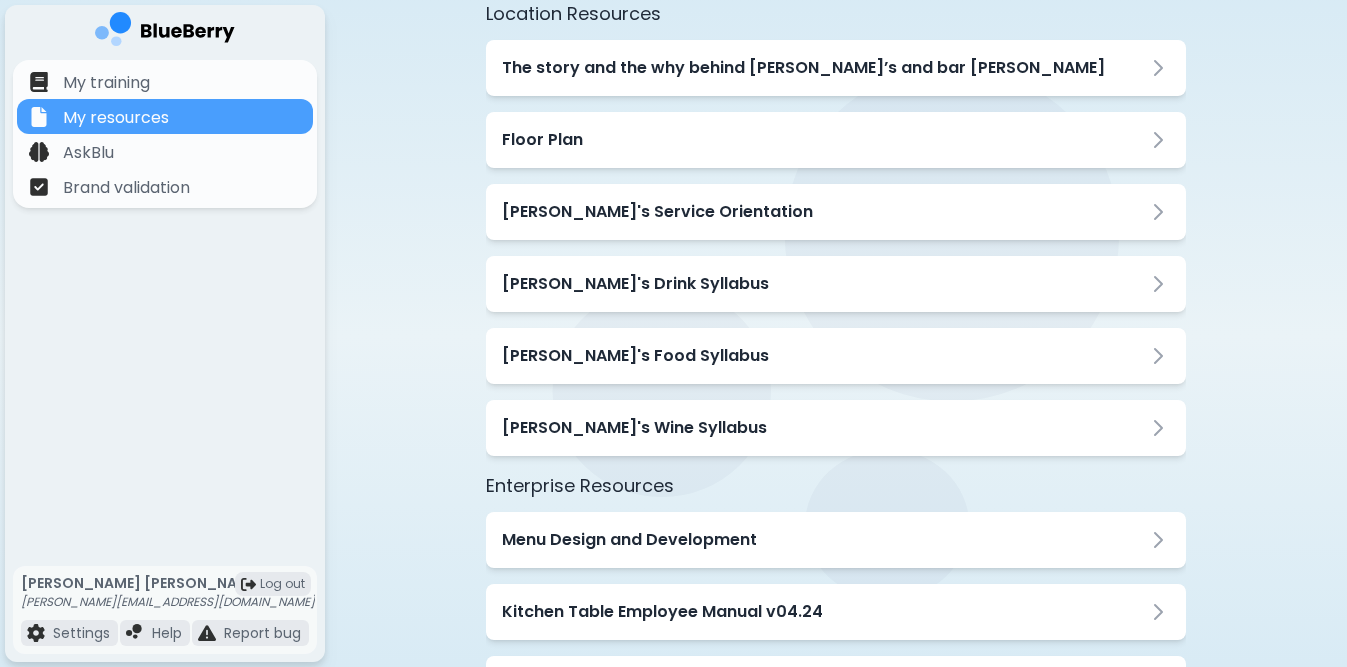 scroll, scrollTop: 258, scrollLeft: 0, axis: vertical 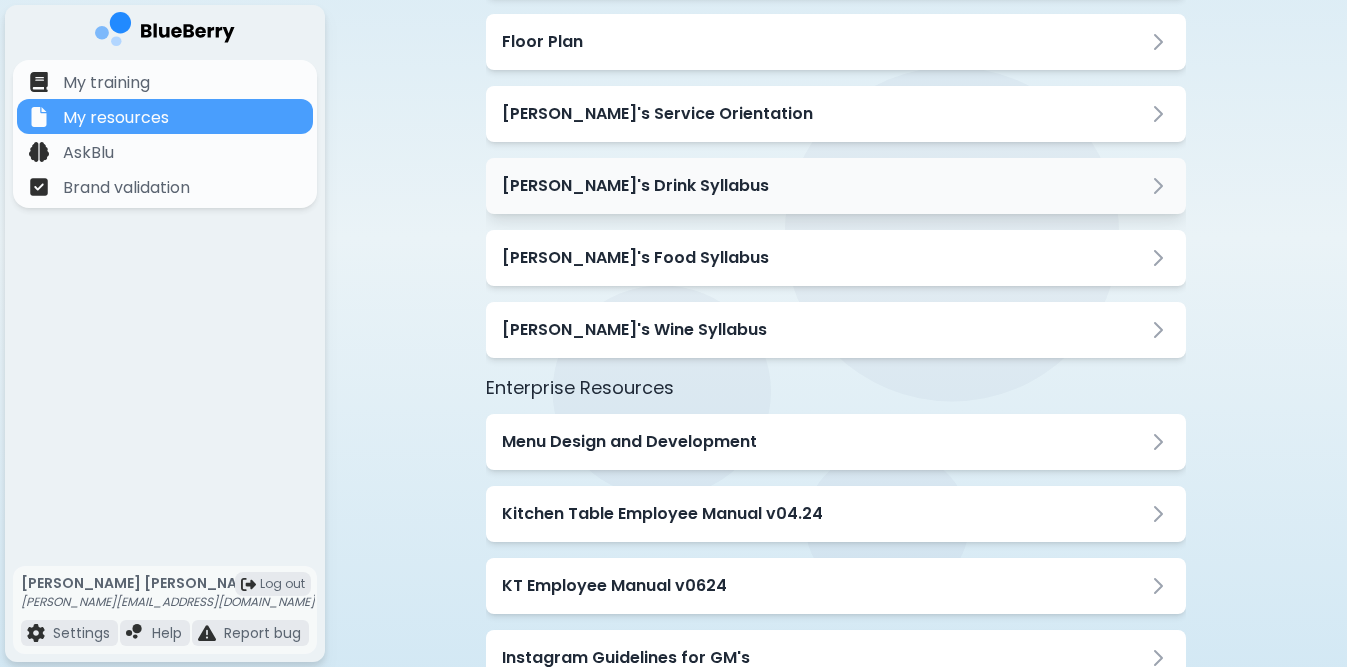 click on "[PERSON_NAME]'s Drink Syllabus" at bounding box center [635, 186] 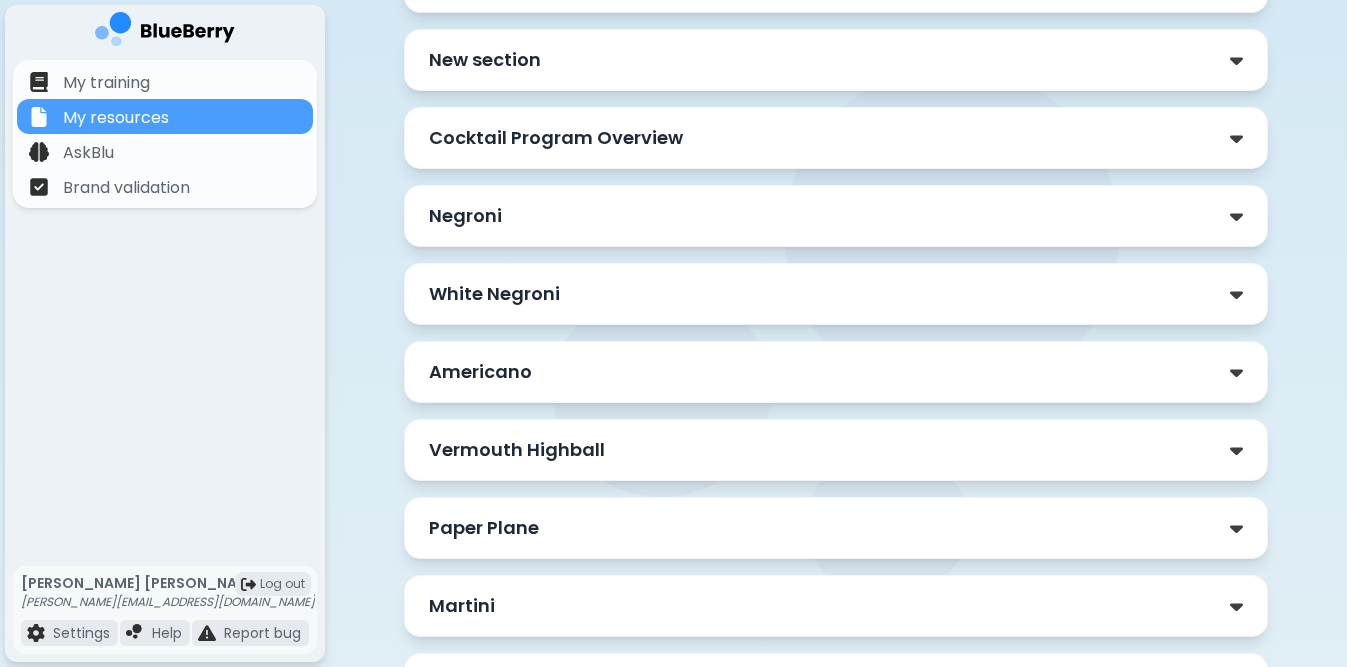 scroll, scrollTop: 70, scrollLeft: 0, axis: vertical 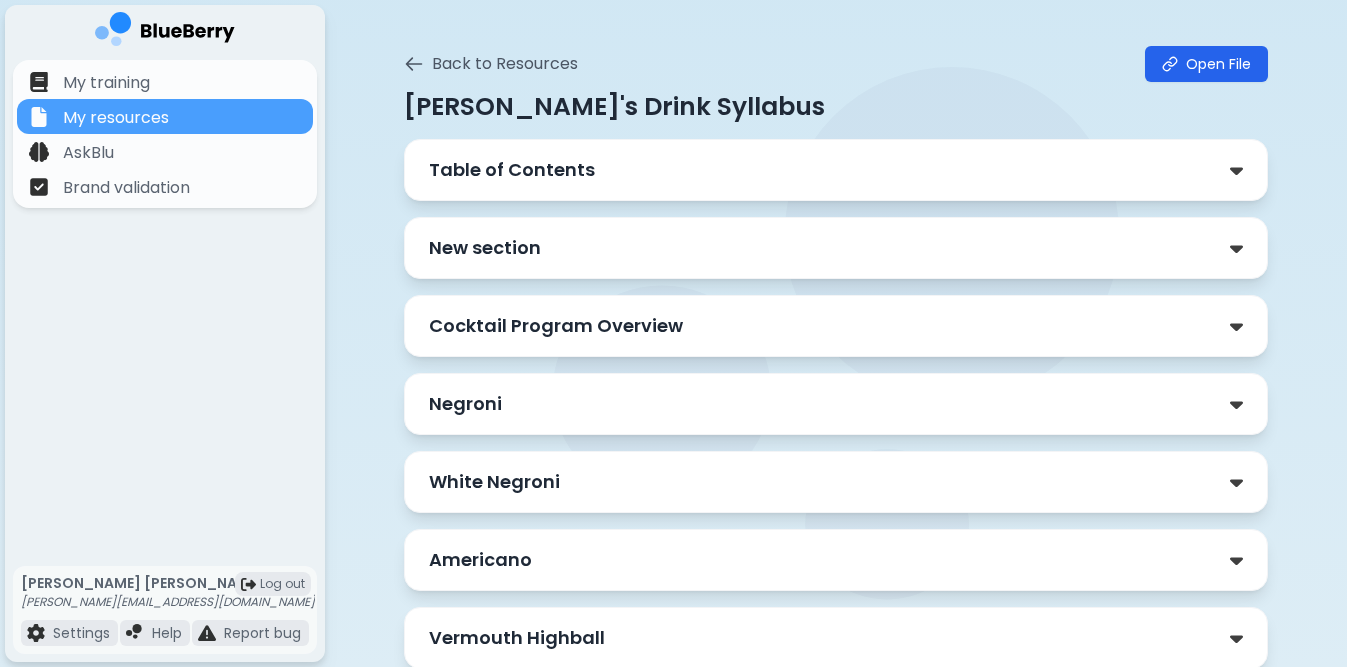 click on "Table of Contents" at bounding box center (512, 170) 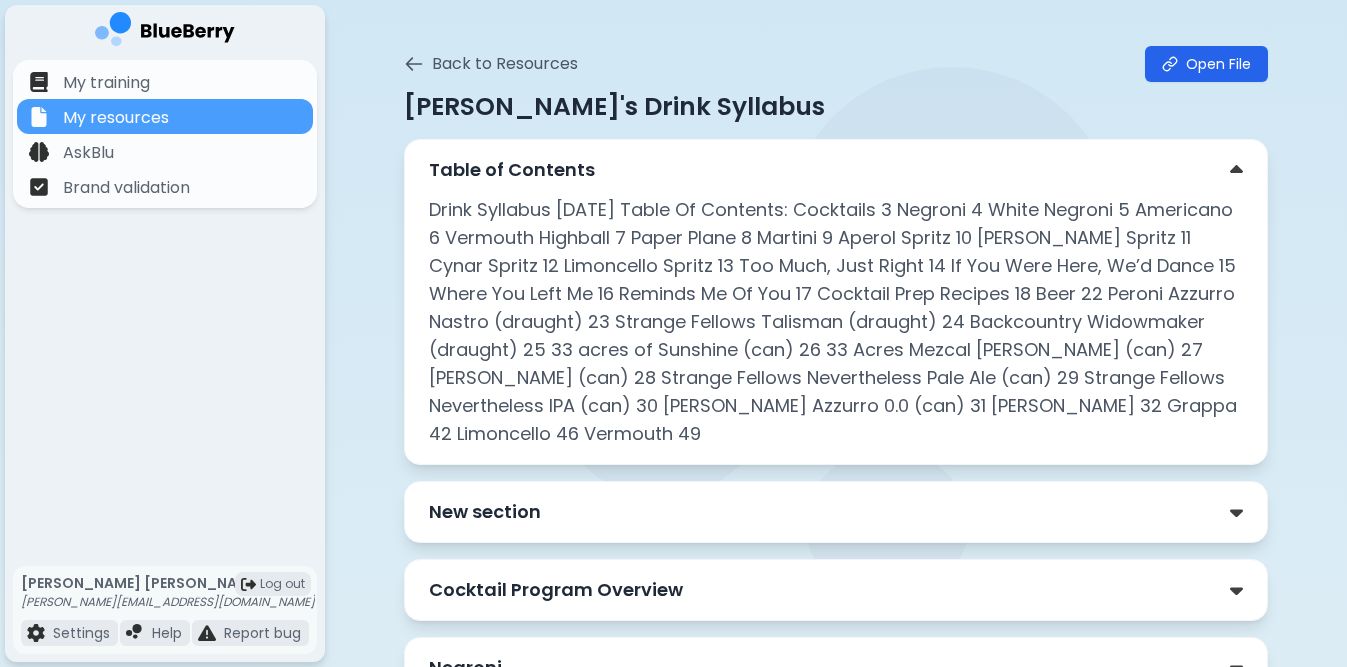click on "Table of Contents" at bounding box center [512, 170] 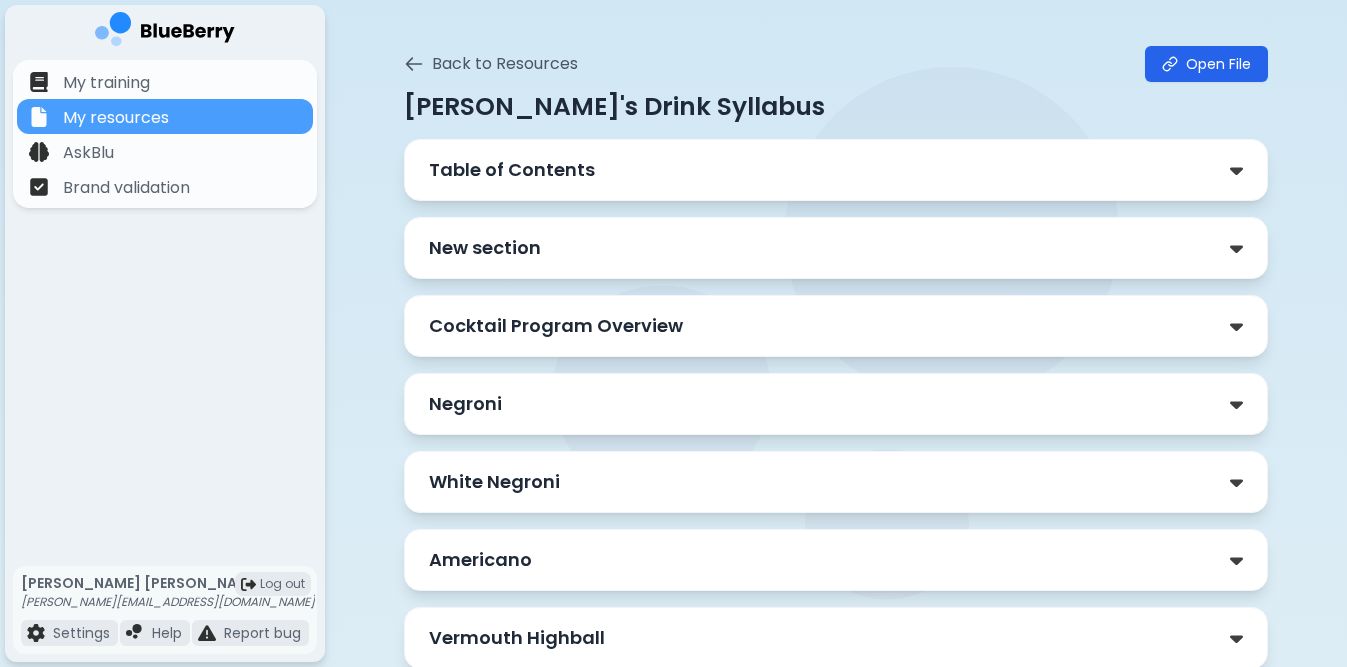 click on "New section" at bounding box center (836, 248) 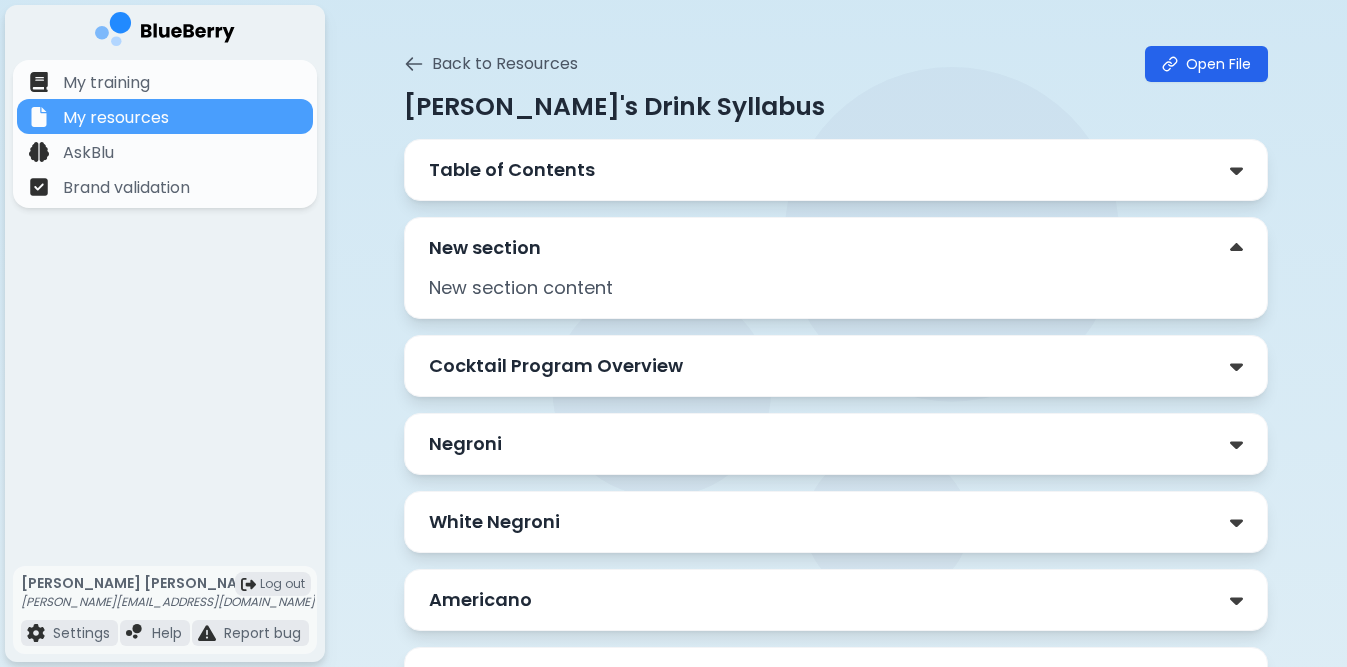 click on "New section" at bounding box center [836, 248] 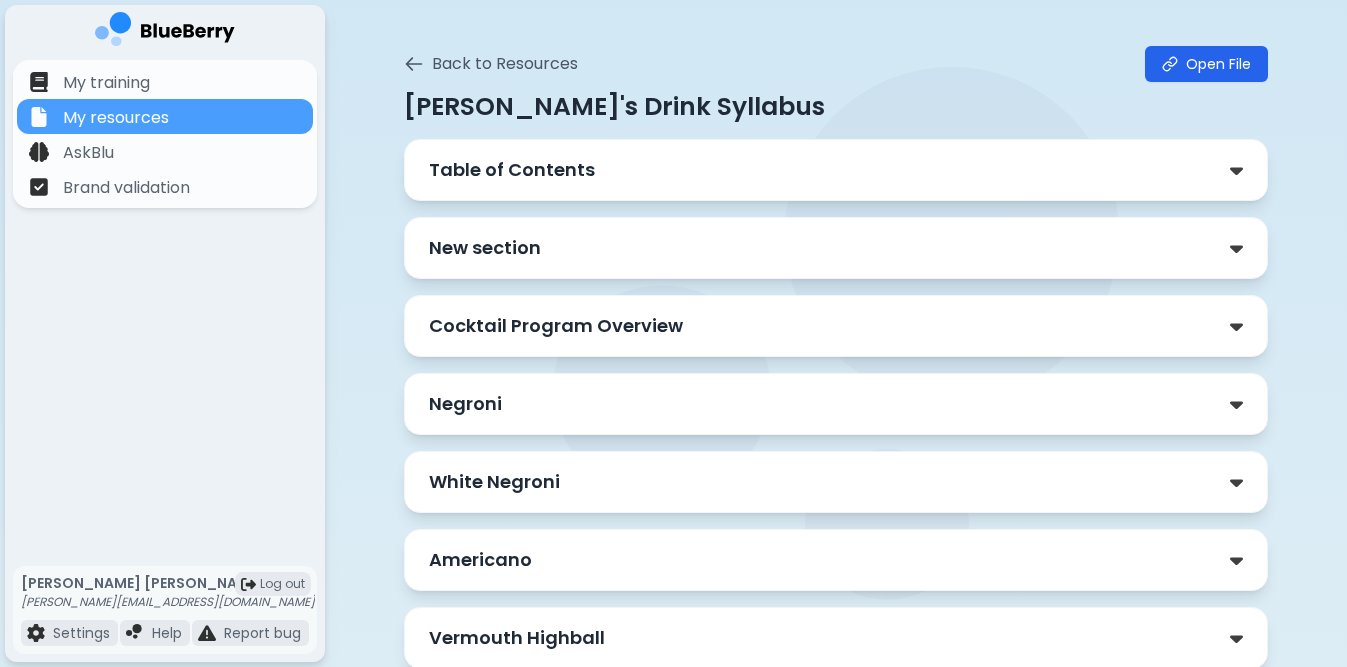 click on "Cocktail Program Overview" at bounding box center [556, 326] 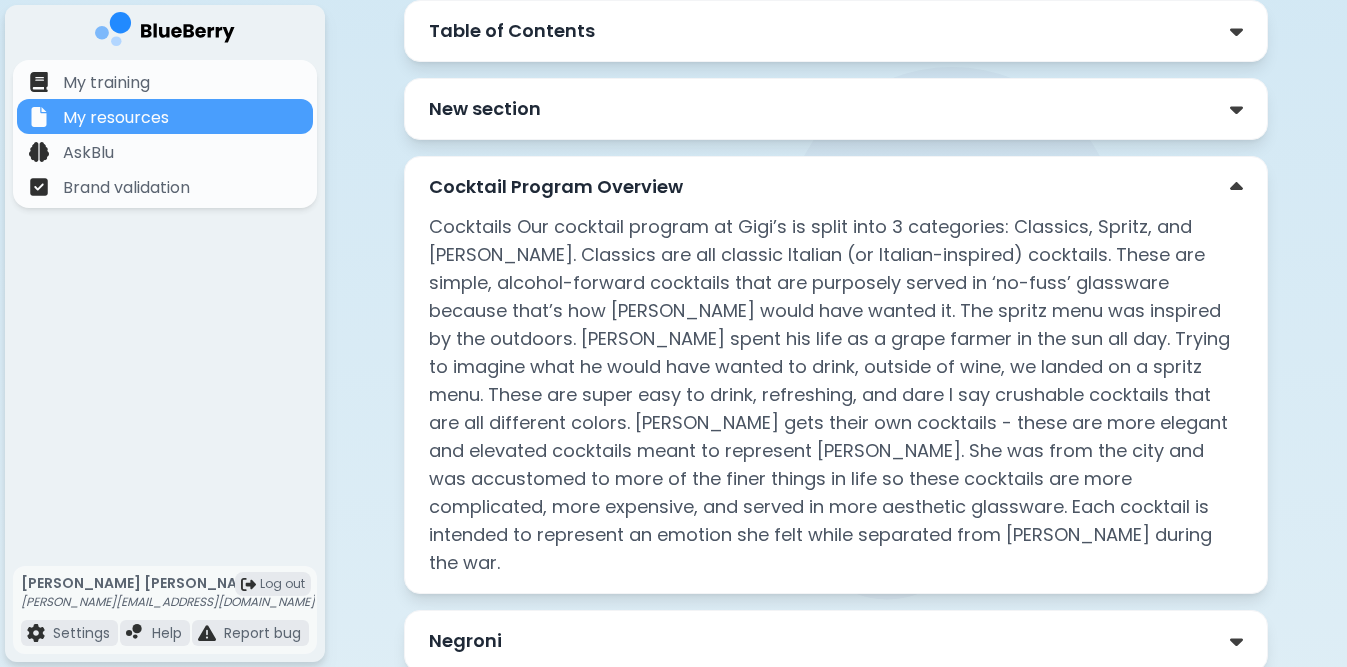 scroll, scrollTop: 200, scrollLeft: 0, axis: vertical 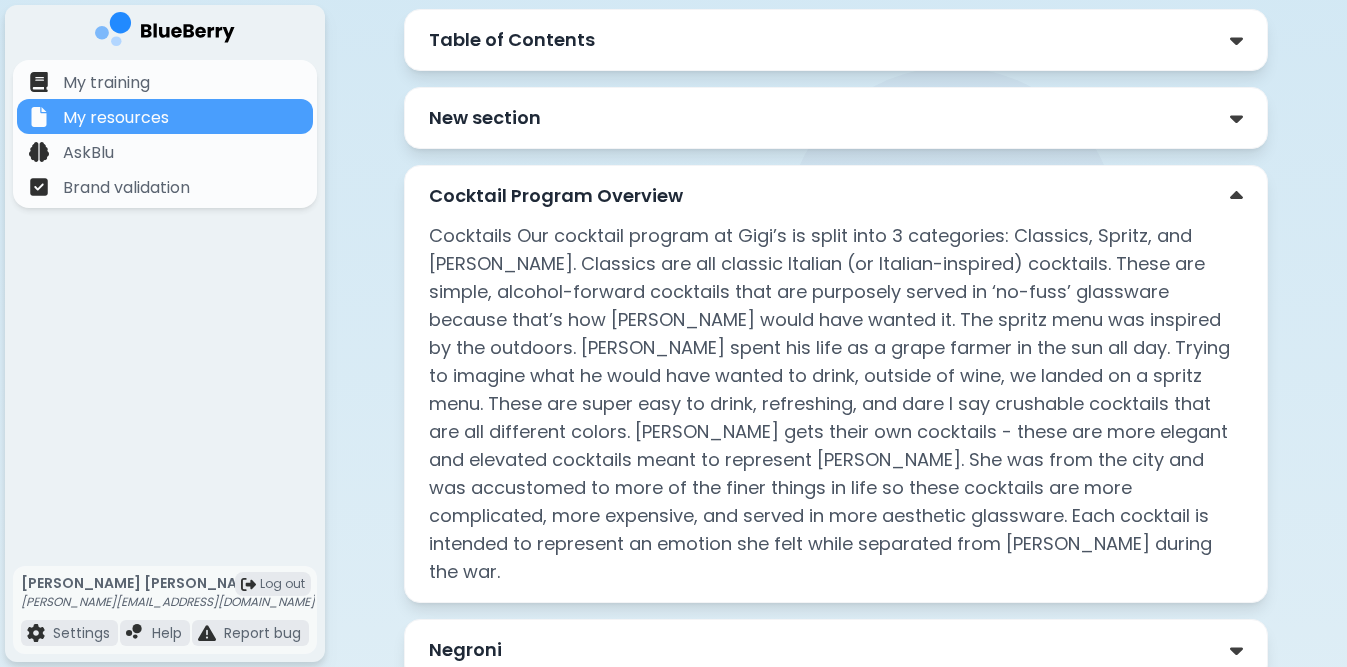 click on "Cocktail Program Overview" at bounding box center [556, 196] 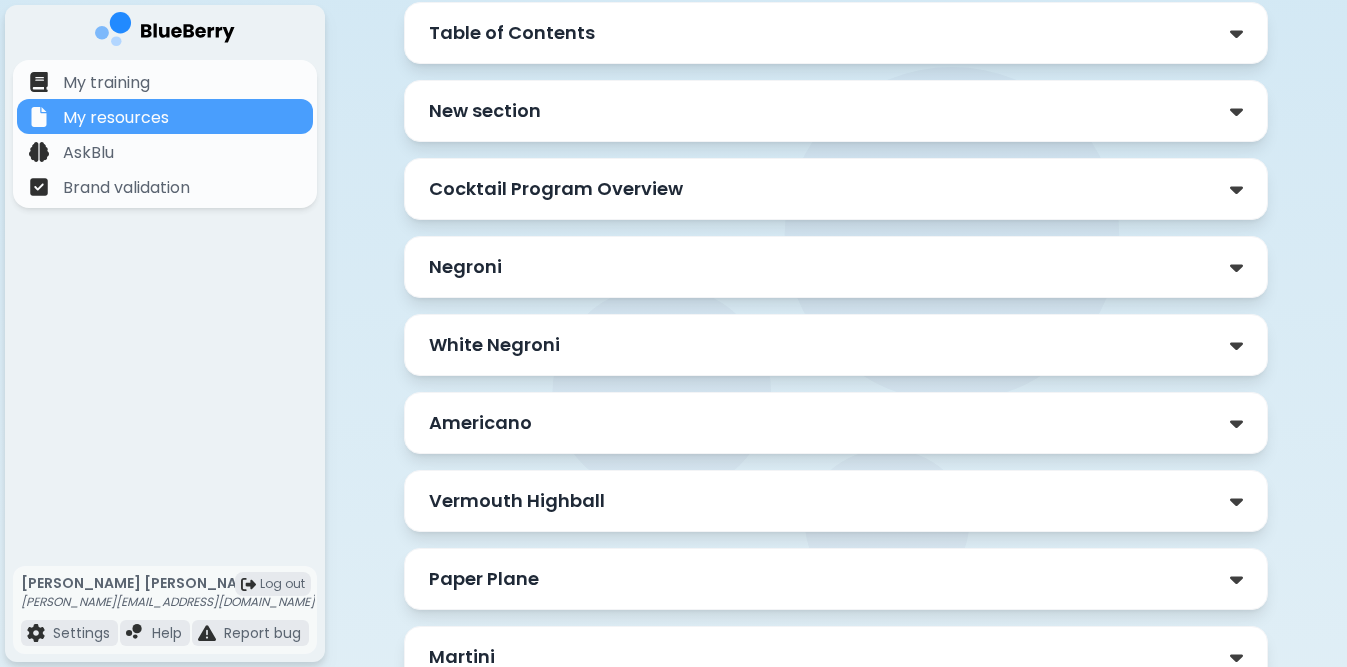 click on "Negroni" at bounding box center (465, 267) 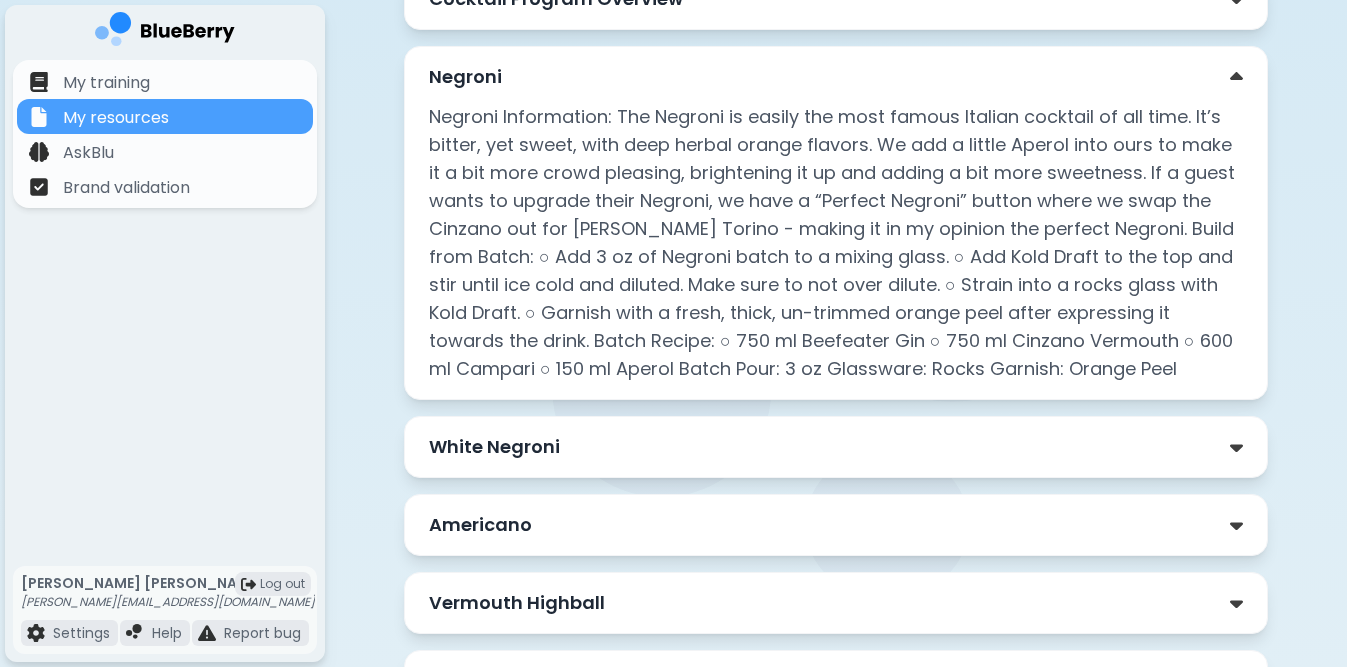 scroll, scrollTop: 600, scrollLeft: 0, axis: vertical 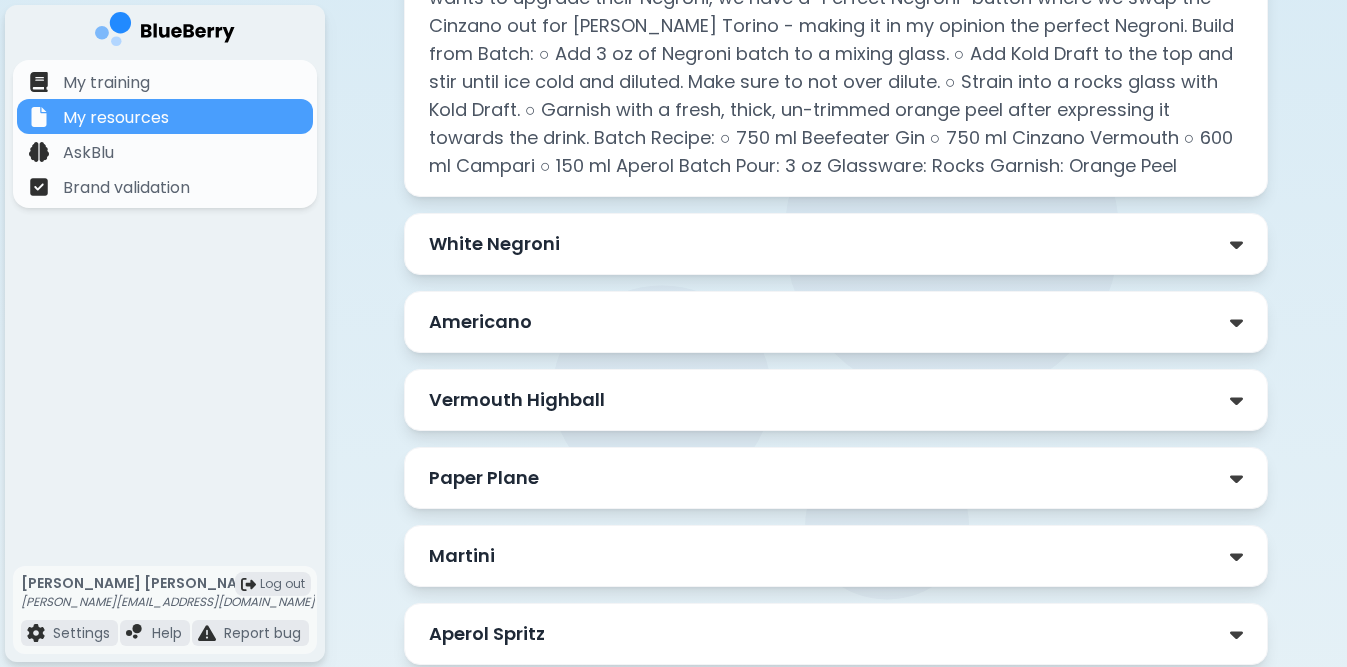 click on "White Negroni" at bounding box center (494, 244) 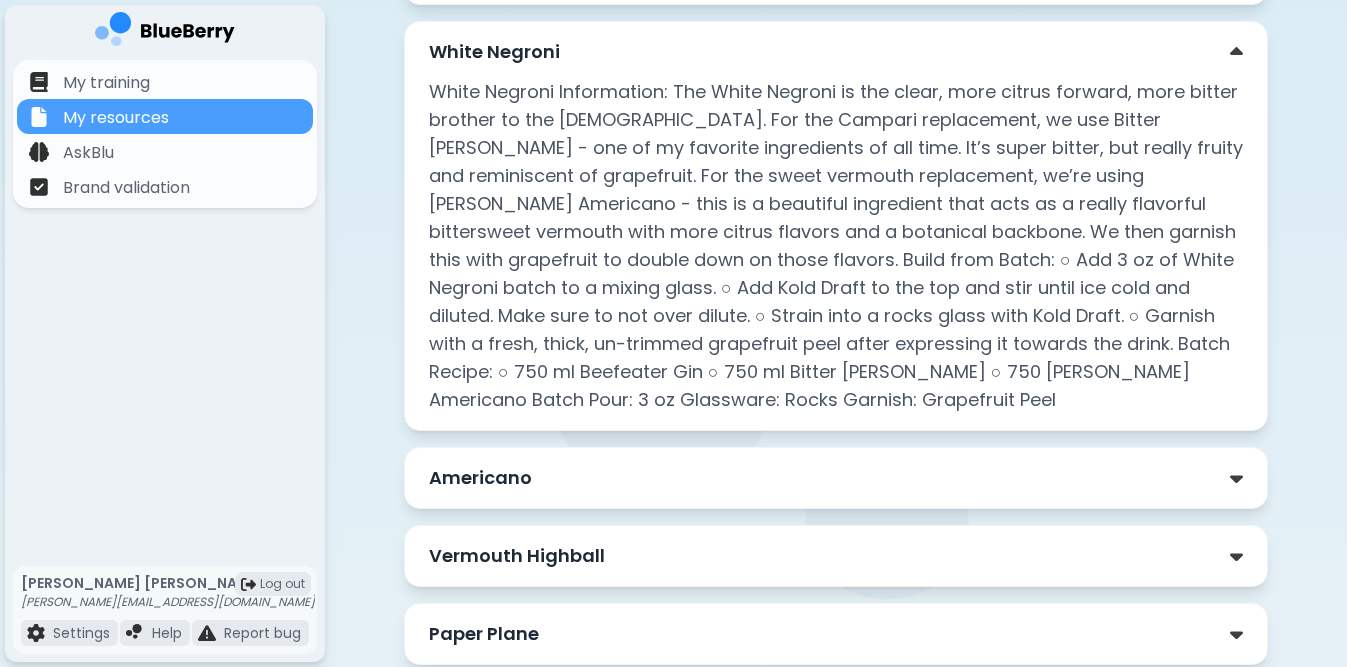 scroll, scrollTop: 1025, scrollLeft: 0, axis: vertical 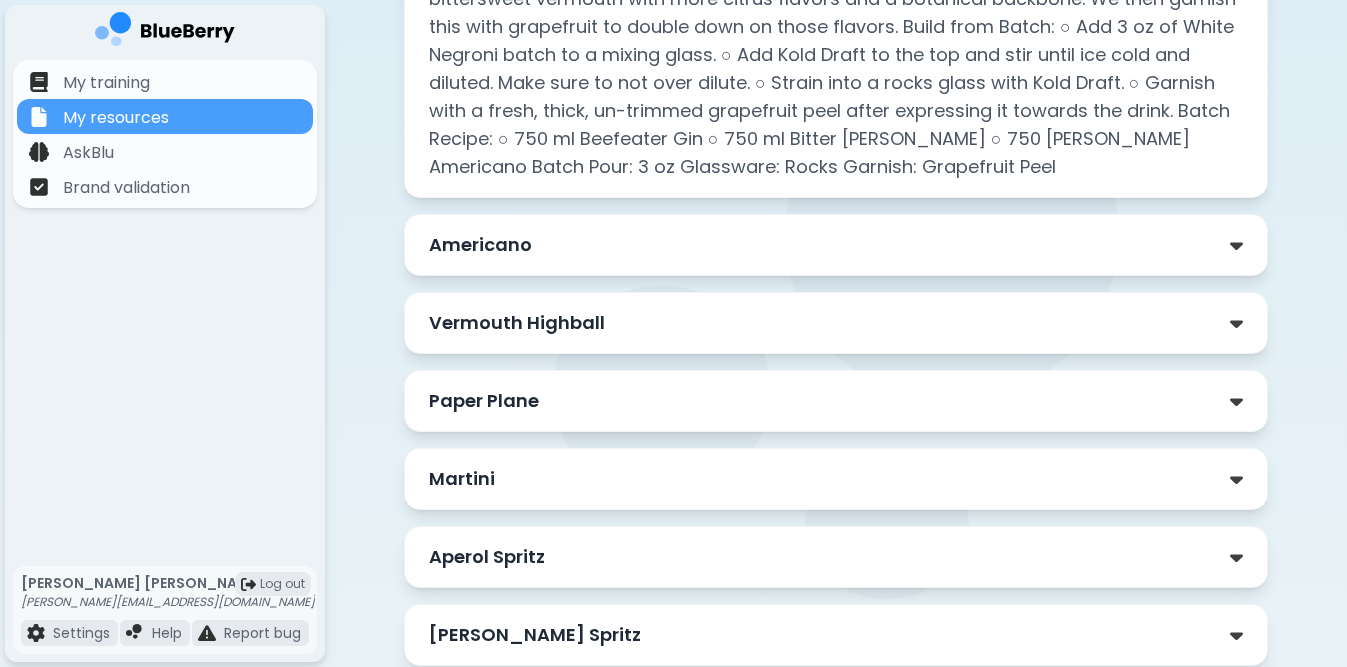 click on "Americano" at bounding box center [836, 245] 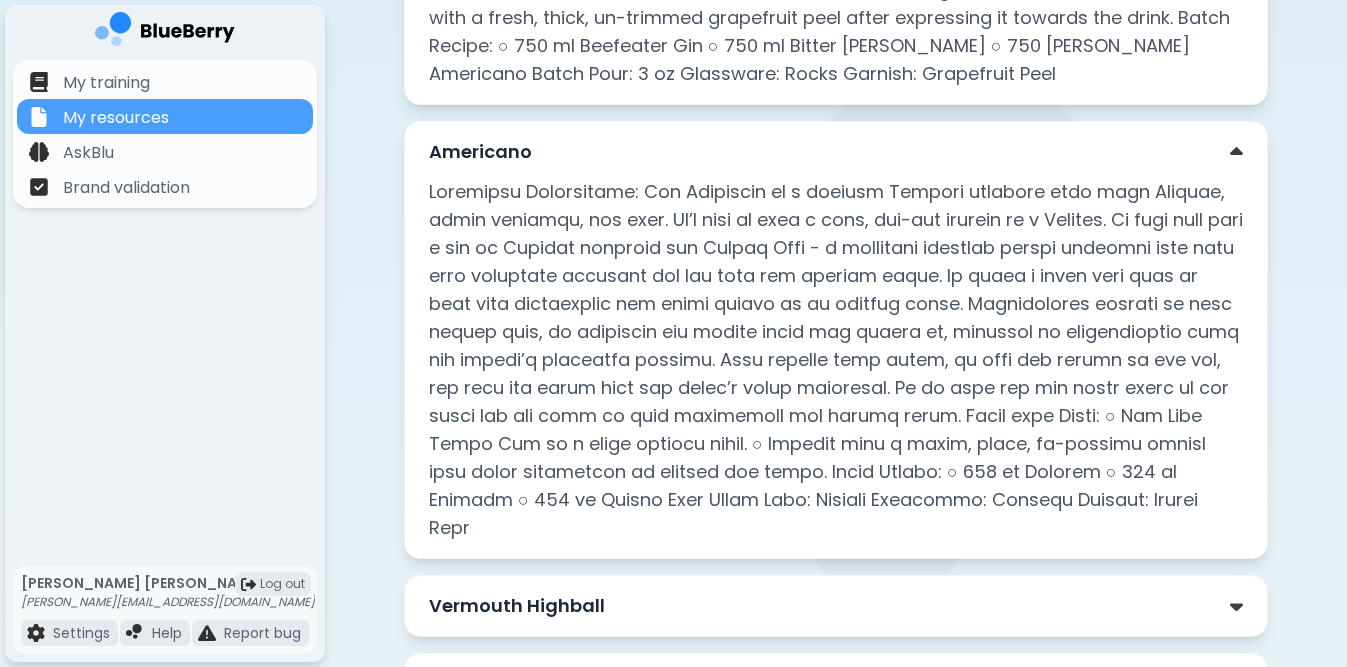 scroll, scrollTop: 1120, scrollLeft: 0, axis: vertical 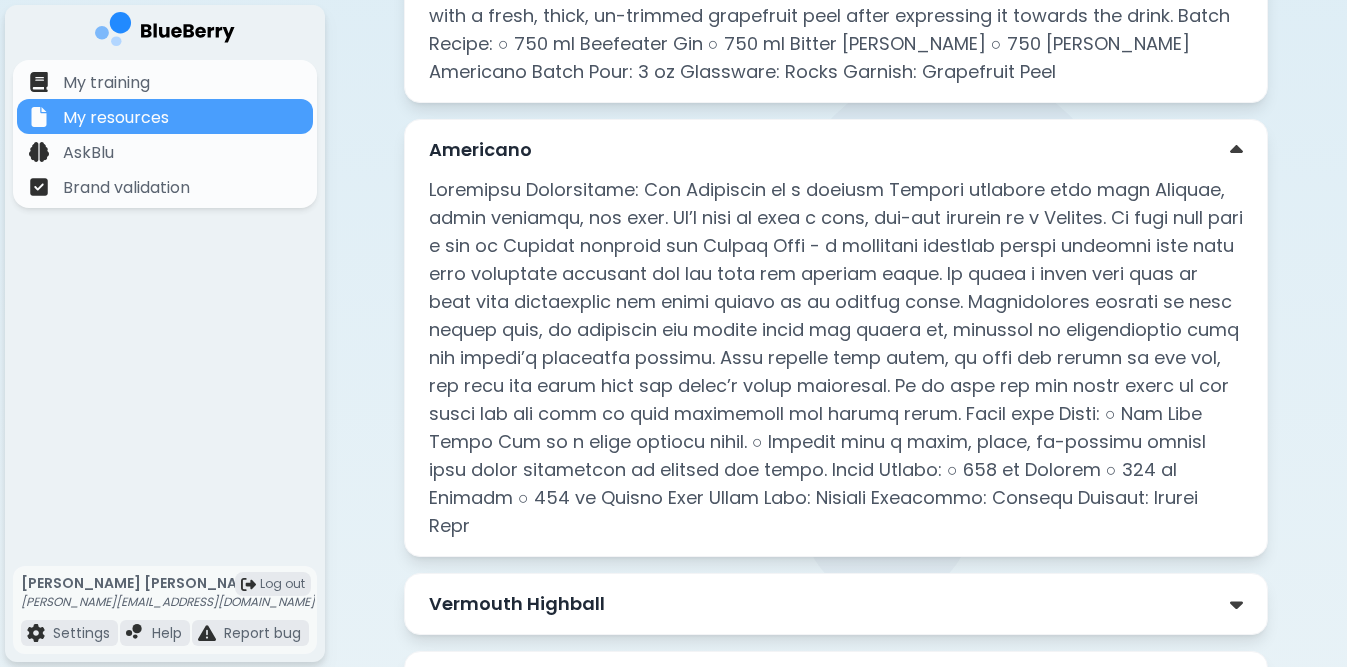 click on "Americano" at bounding box center (836, 150) 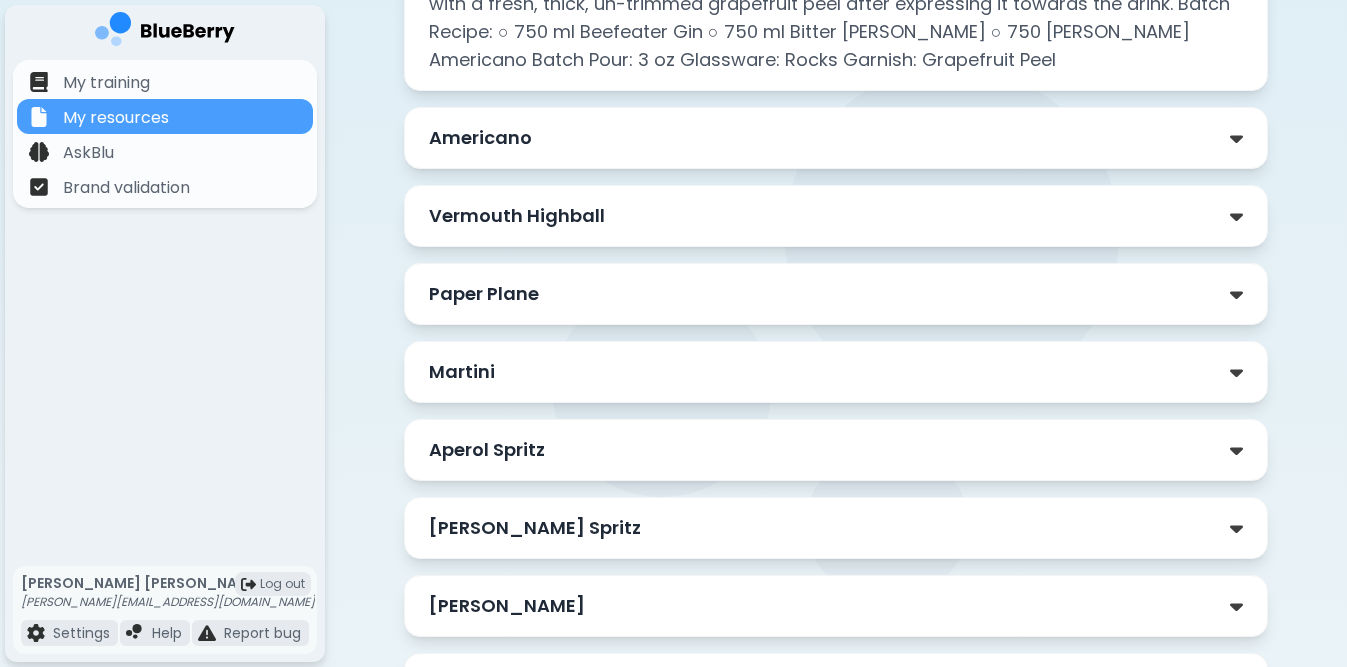 click on "Vermouth Highball" at bounding box center [517, 216] 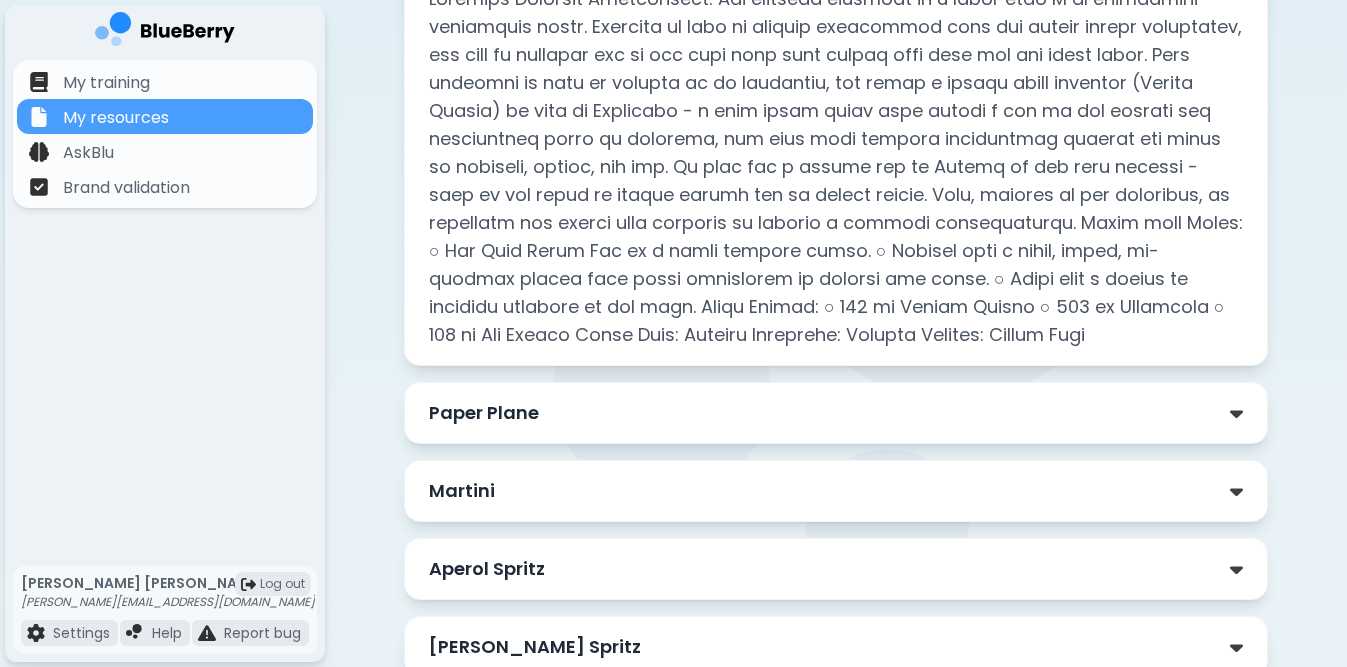 scroll, scrollTop: 1409, scrollLeft: 0, axis: vertical 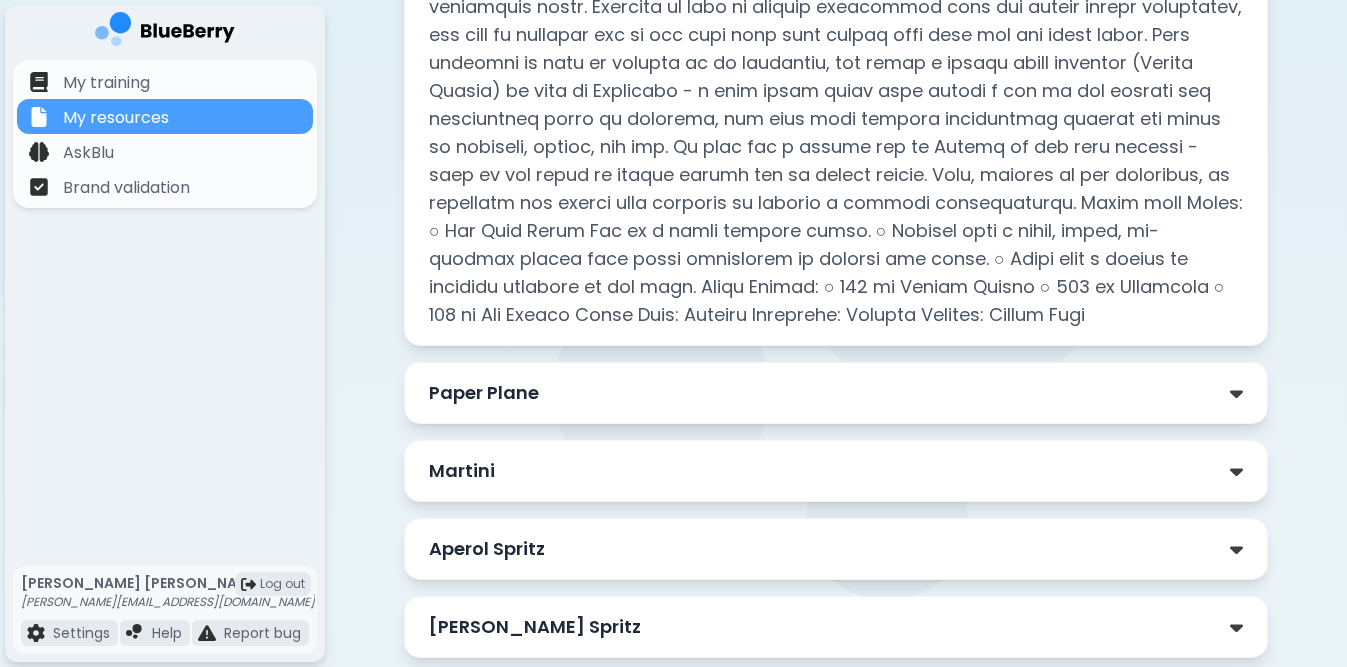 click on "Paper Plane" at bounding box center [836, 393] 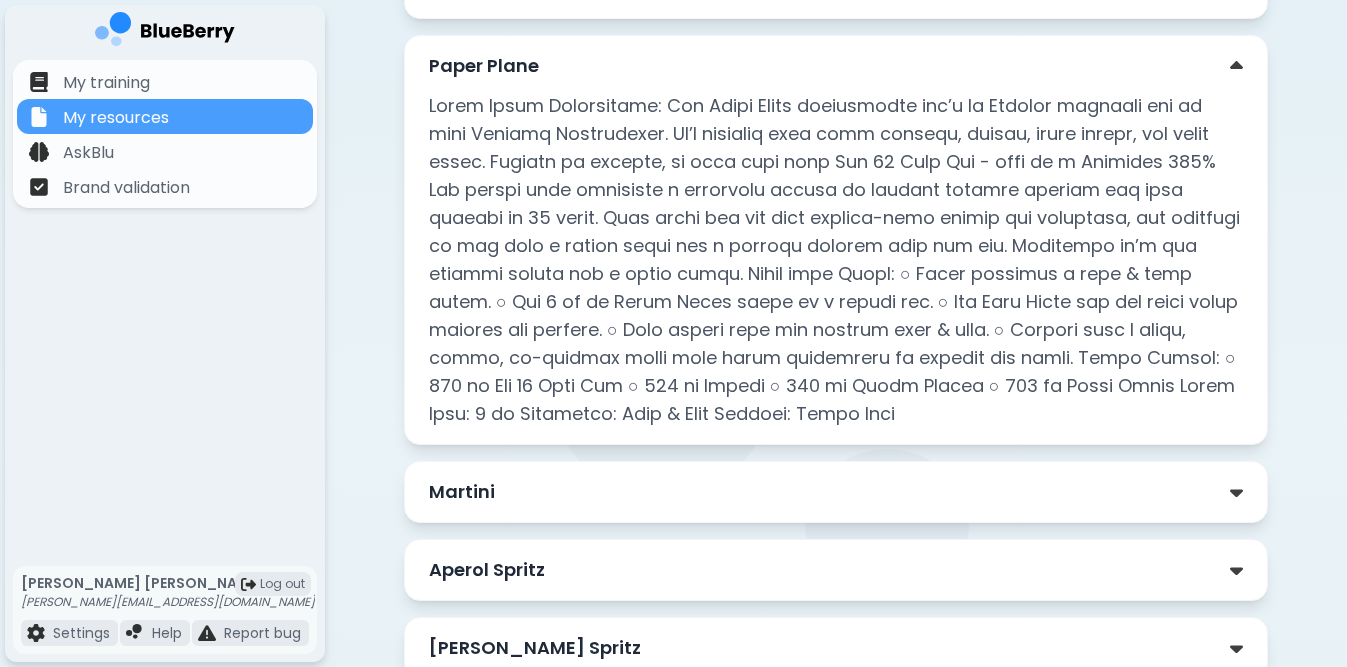 scroll, scrollTop: 1738, scrollLeft: 0, axis: vertical 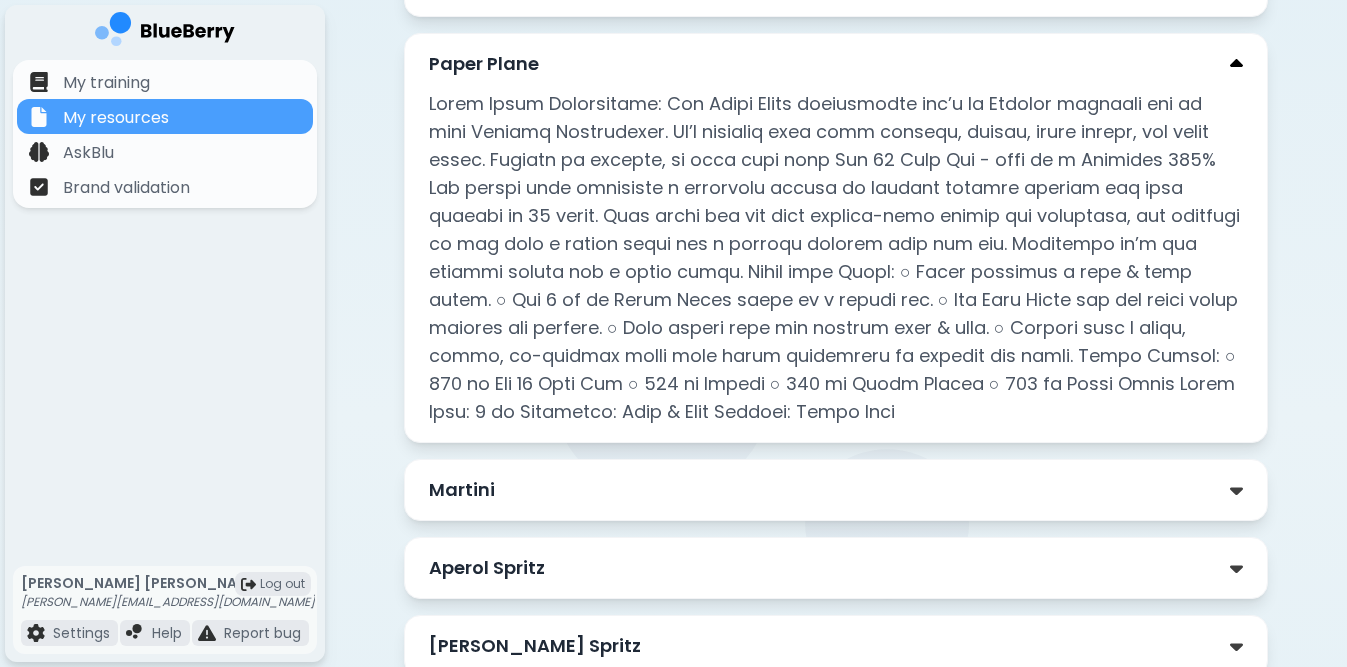 click at bounding box center (1236, 64) 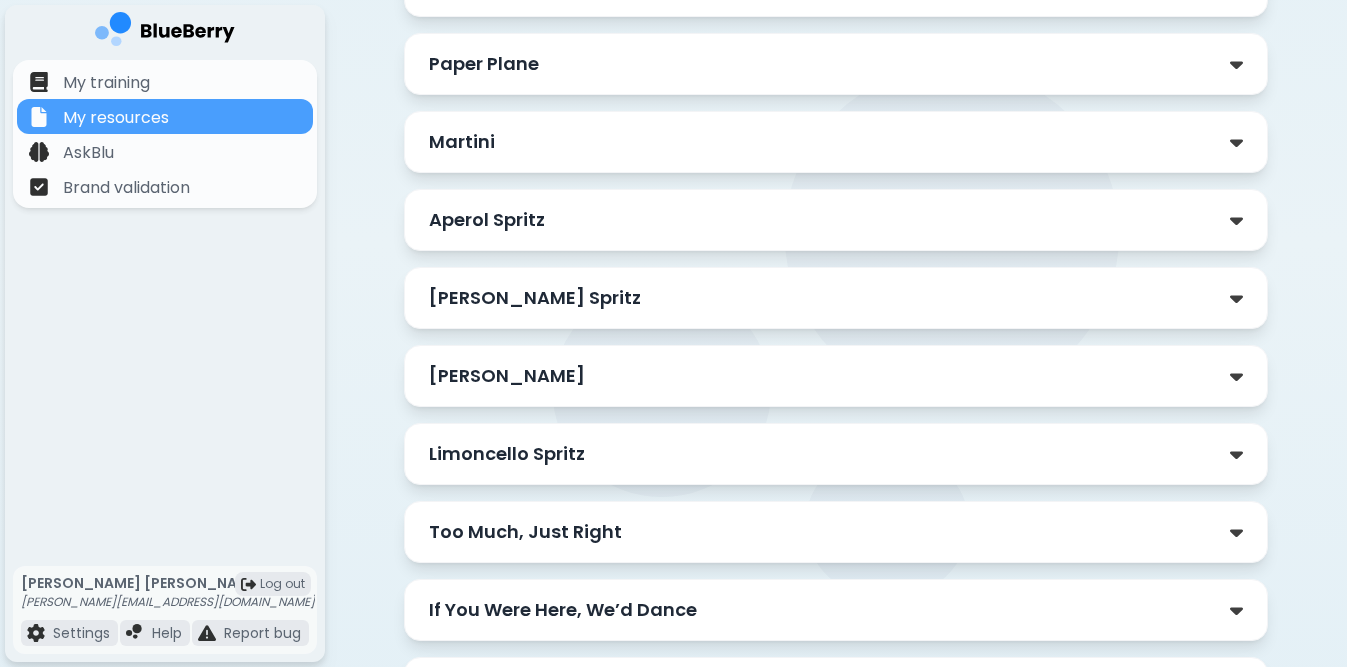 click on "Martini" at bounding box center (836, 142) 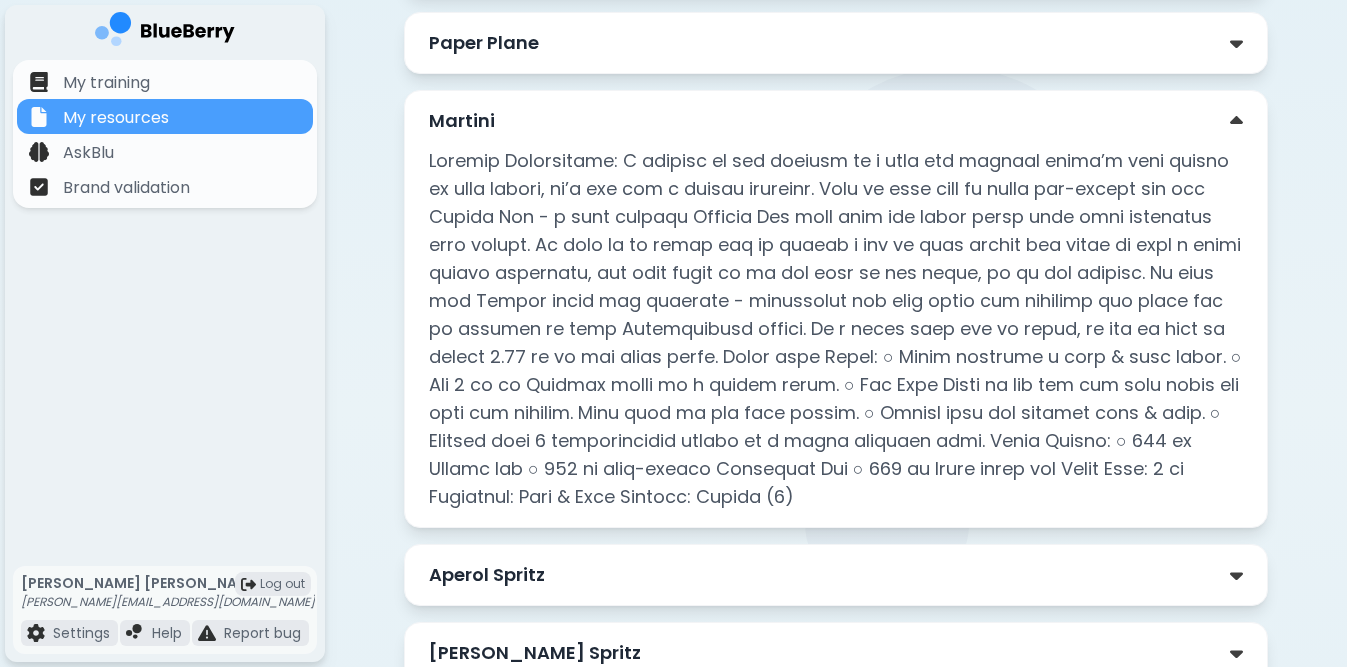 scroll, scrollTop: 1759, scrollLeft: 0, axis: vertical 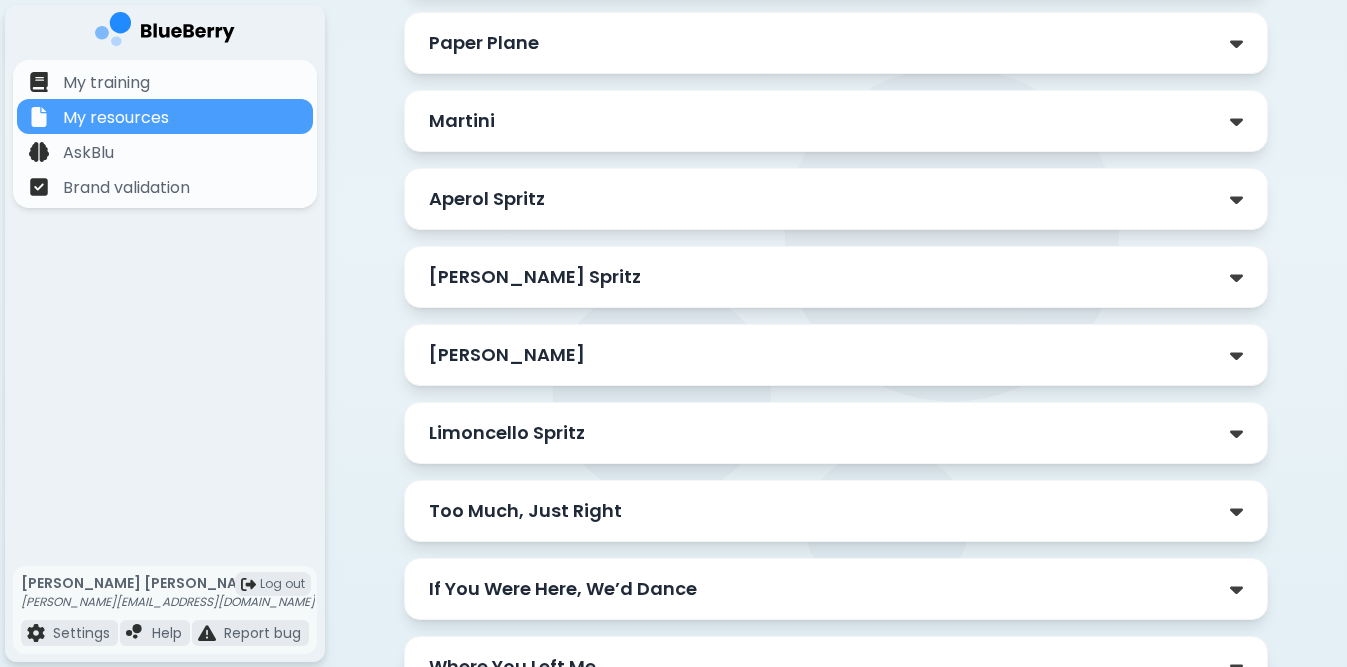 click on "Aperol Spritz" at bounding box center [836, 199] 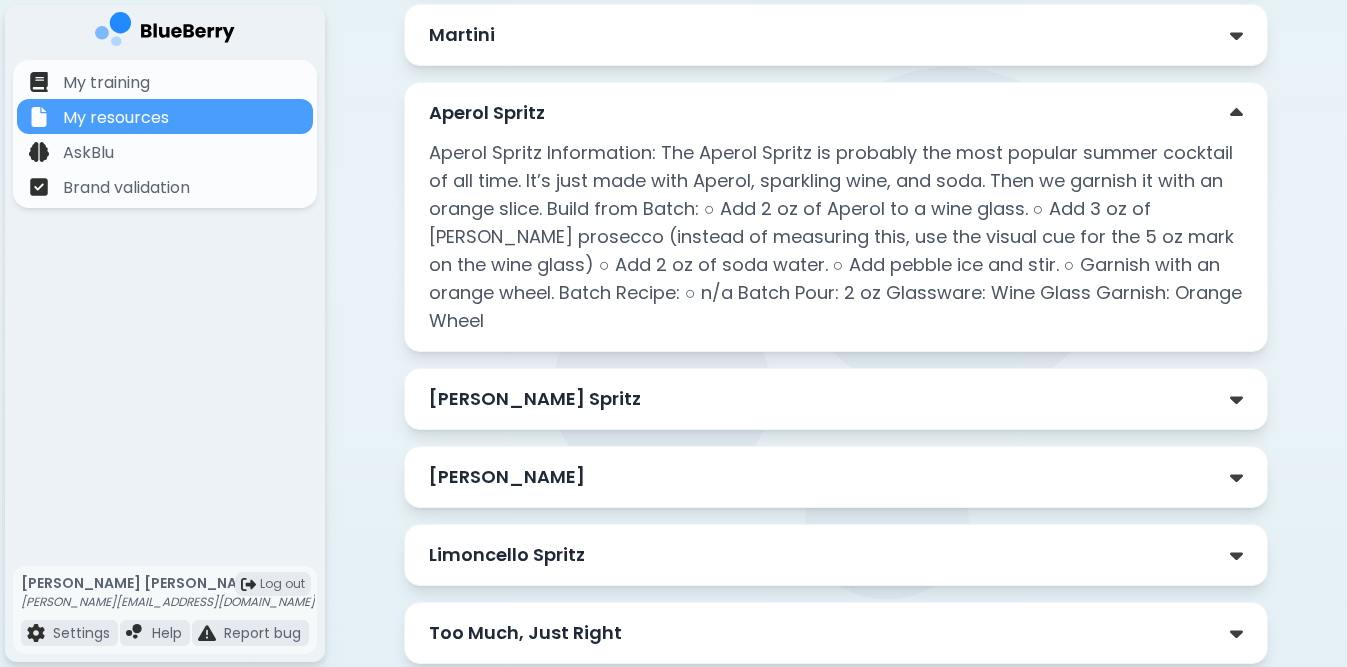 scroll, scrollTop: 1845, scrollLeft: 0, axis: vertical 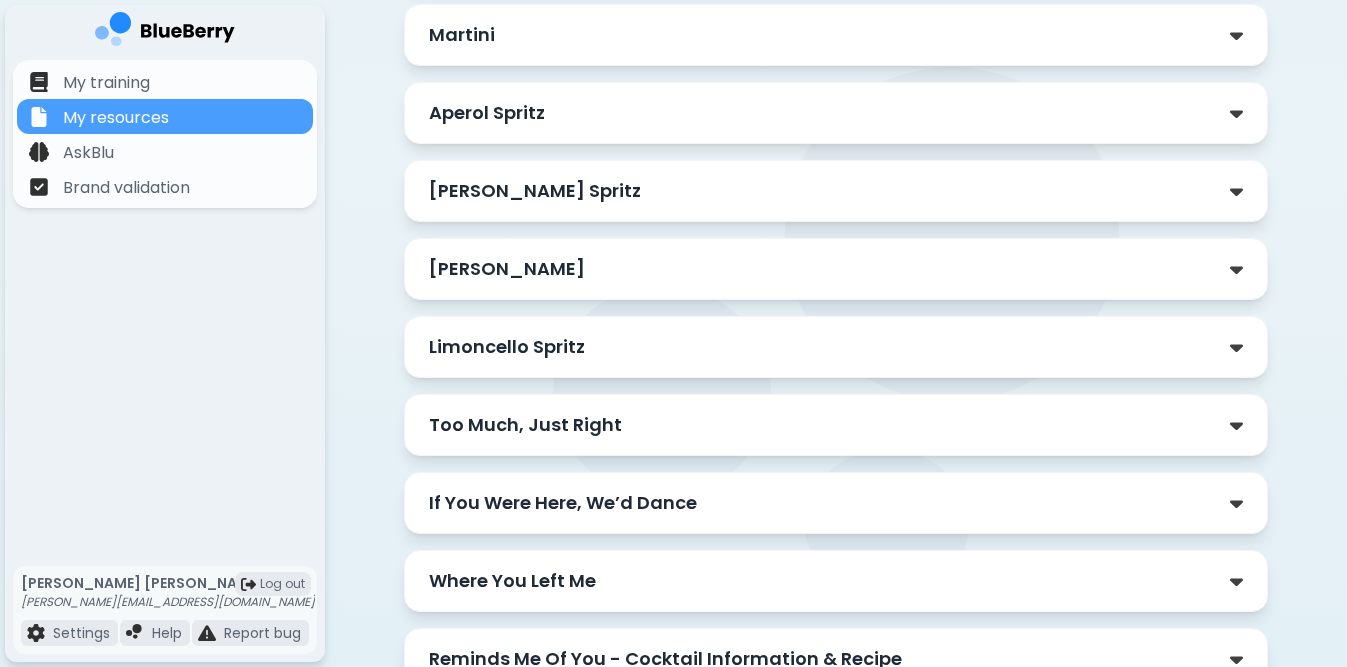 click on "[PERSON_NAME] Spritz" at bounding box center (836, 191) 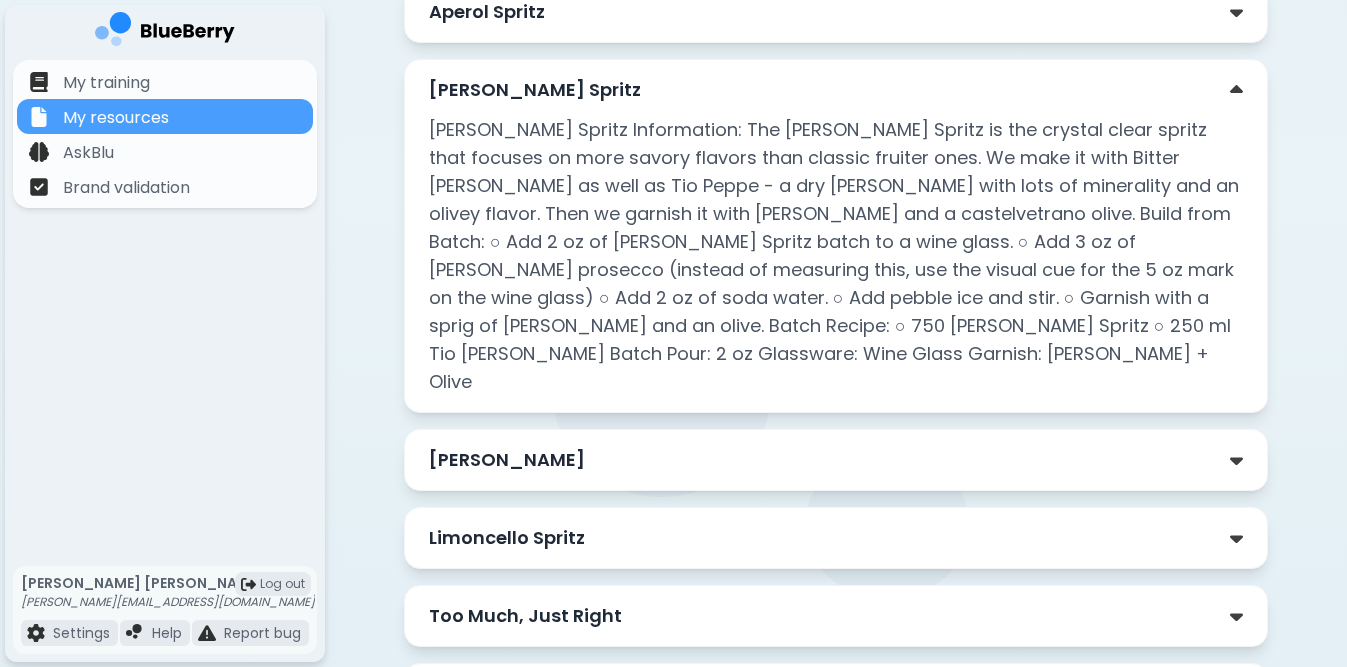 scroll, scrollTop: 1897, scrollLeft: 0, axis: vertical 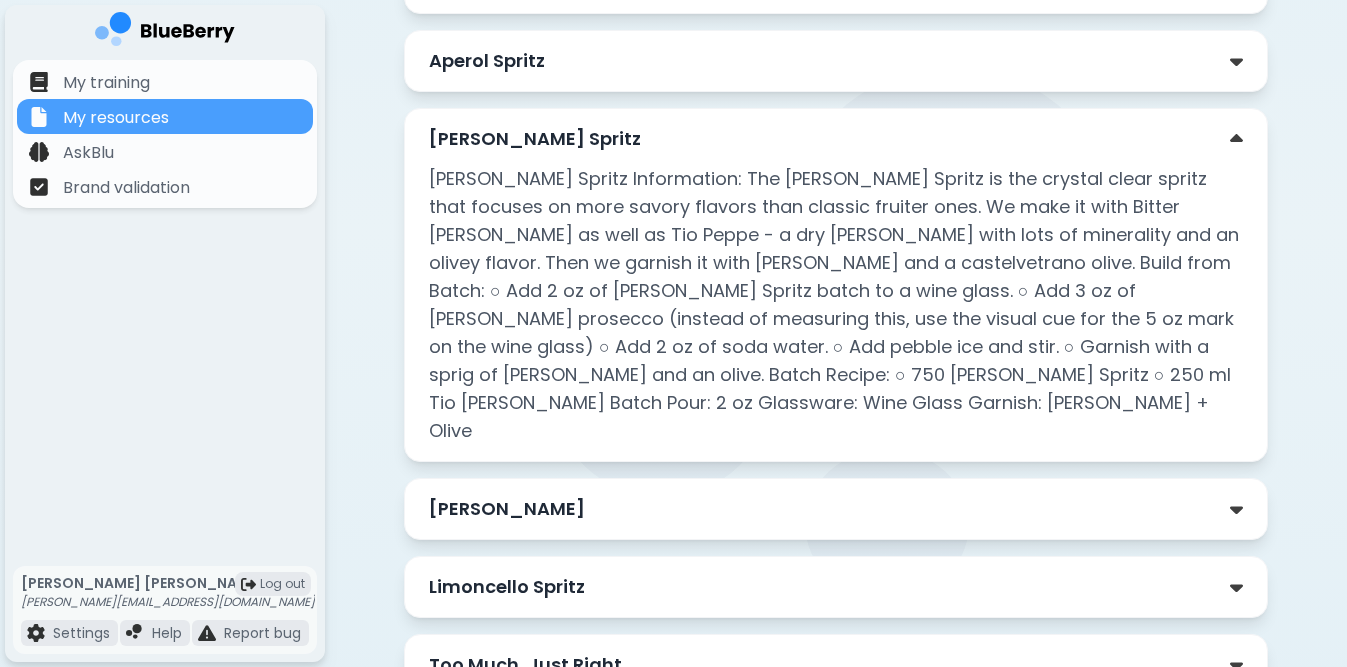 click on "[PERSON_NAME] Spritz [PERSON_NAME] Spritz Information: The [PERSON_NAME] Spritz is the crystal clear spritz that focuses on more savory flavors than classic fruiter ones. We make it with Bitter [PERSON_NAME] as well as Tio Peppe - a dry [PERSON_NAME] with lots of minerality and an olivey flavor. Then we garnish it with [PERSON_NAME] and a castelvetrano olive. Build from Batch: ○ Add 2 oz of [PERSON_NAME] Spritz batch to a wine glass. ○ Add 3 oz of [PERSON_NAME] prosecco (instead of measuring this, use the visual cue for the 5 oz mark on the wine glass) ○ Add 2 oz of soda water. ○ Add pebble ice and stir. ○ Garnish with a sprig of [PERSON_NAME] and an olive. Batch Recipe: ○ 750 [PERSON_NAME] Spritz ○ 250 ml Tio [PERSON_NAME] Batch Pour: 2 oz Glassware: Wine Glass Garnish: [PERSON_NAME] + Olive" at bounding box center [836, 285] 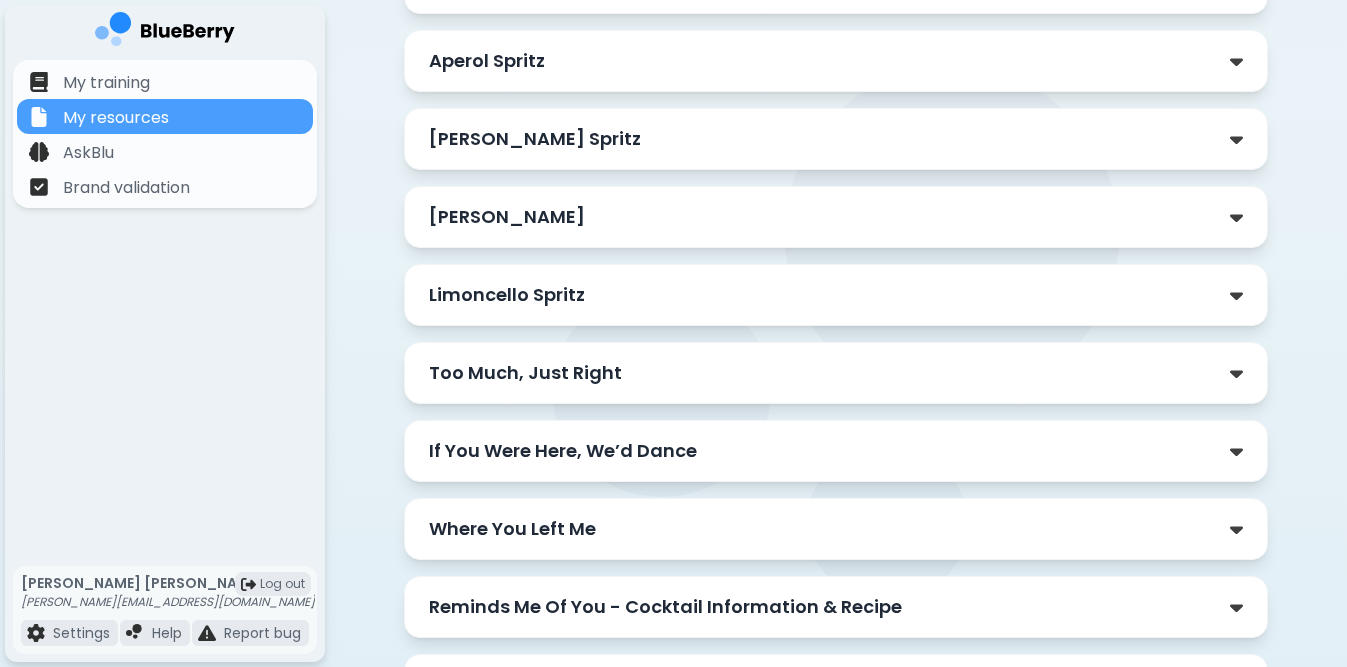 click on "[PERSON_NAME]" at bounding box center [836, 217] 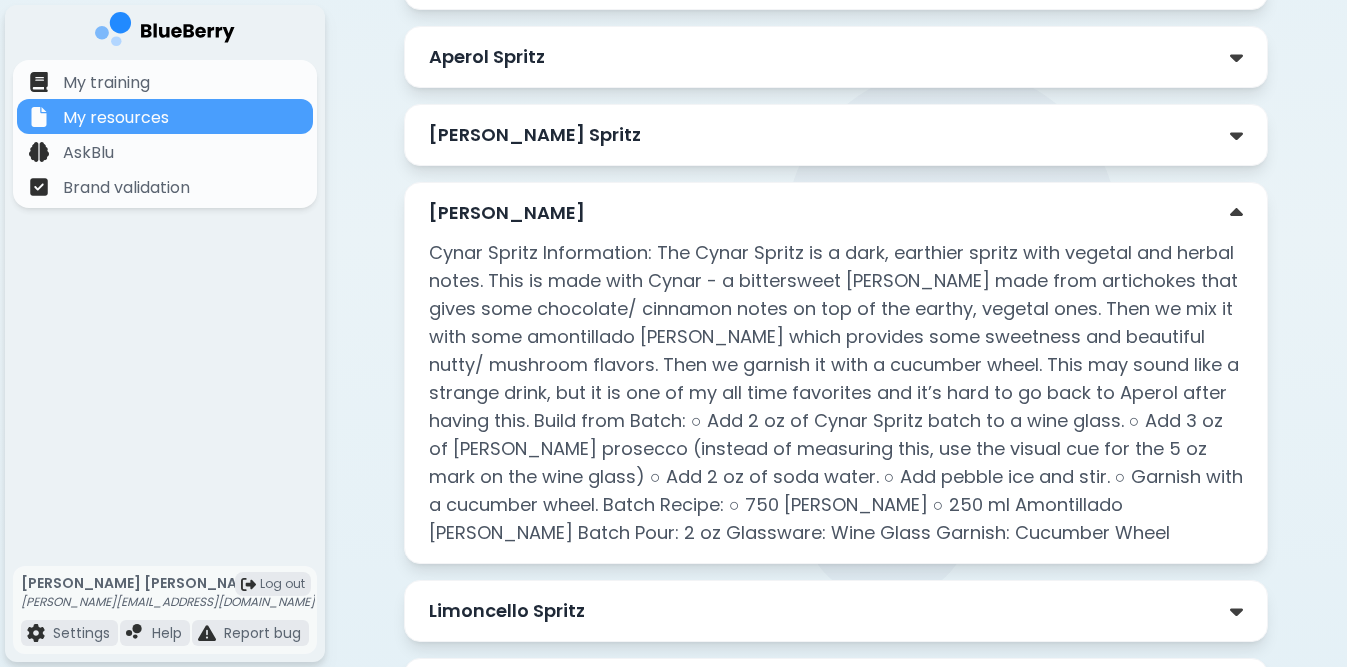 scroll, scrollTop: 1901, scrollLeft: 0, axis: vertical 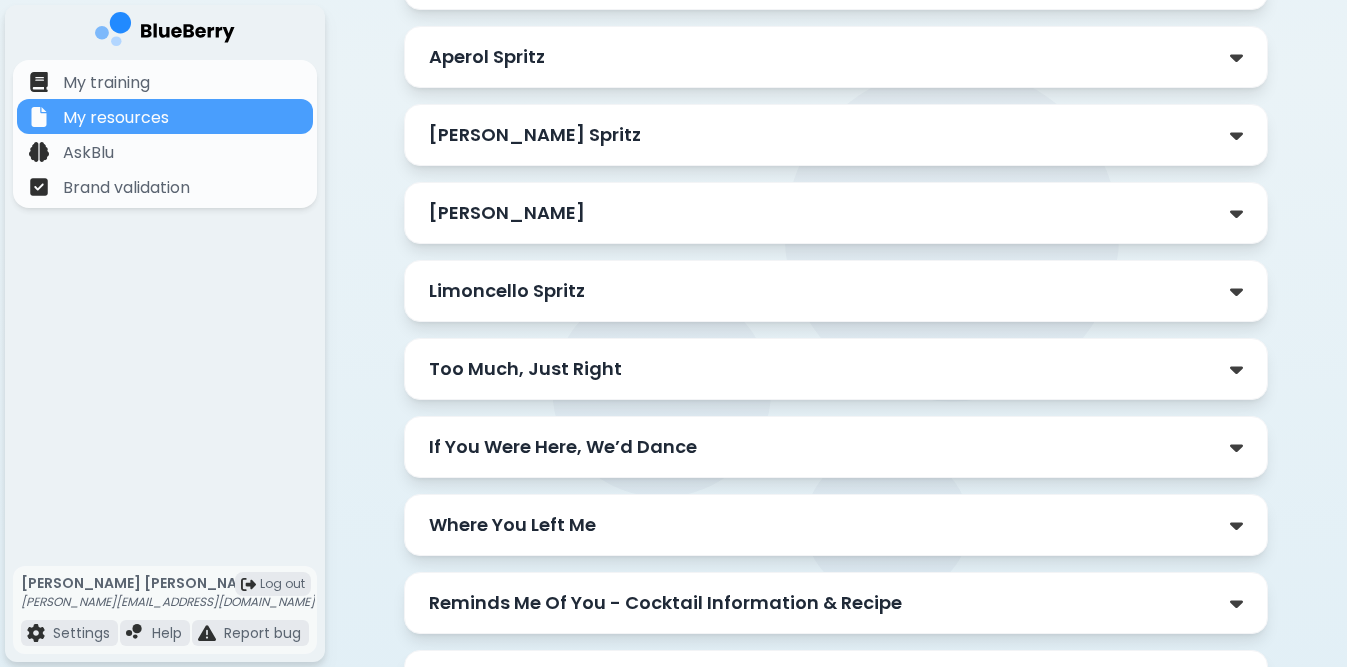 click on "Limoncello Spritz" at bounding box center [836, 291] 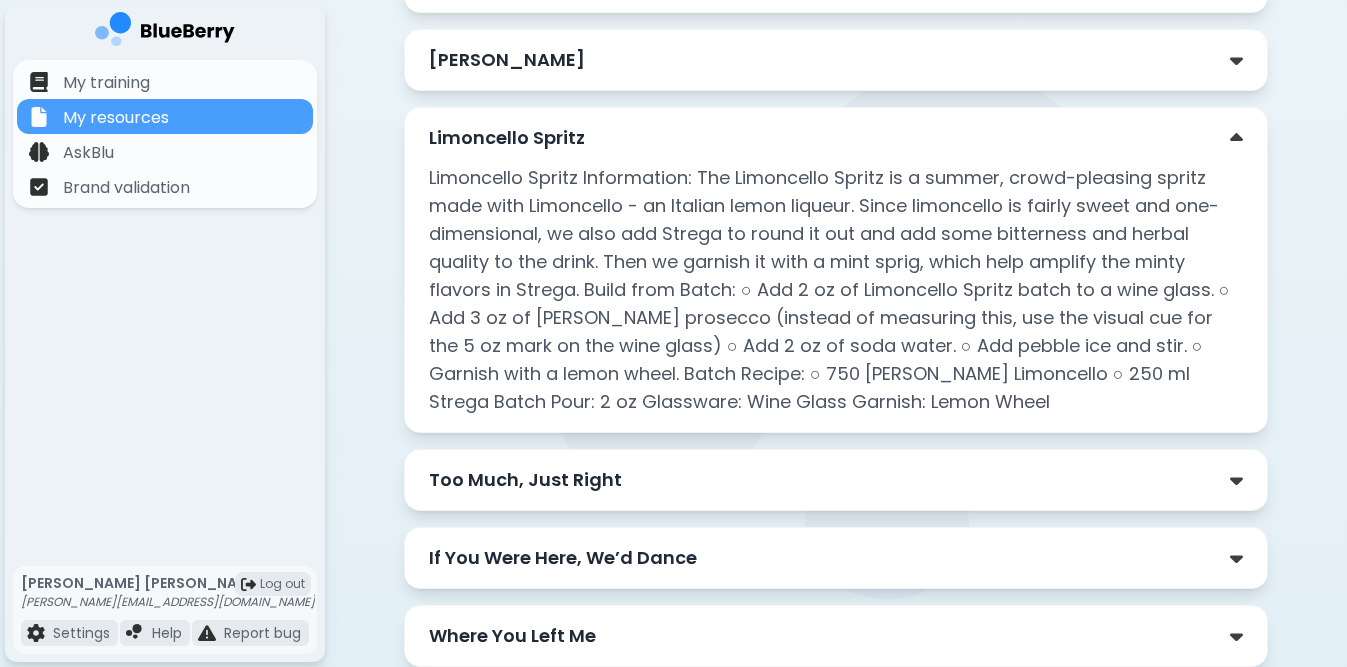 scroll, scrollTop: 2055, scrollLeft: 0, axis: vertical 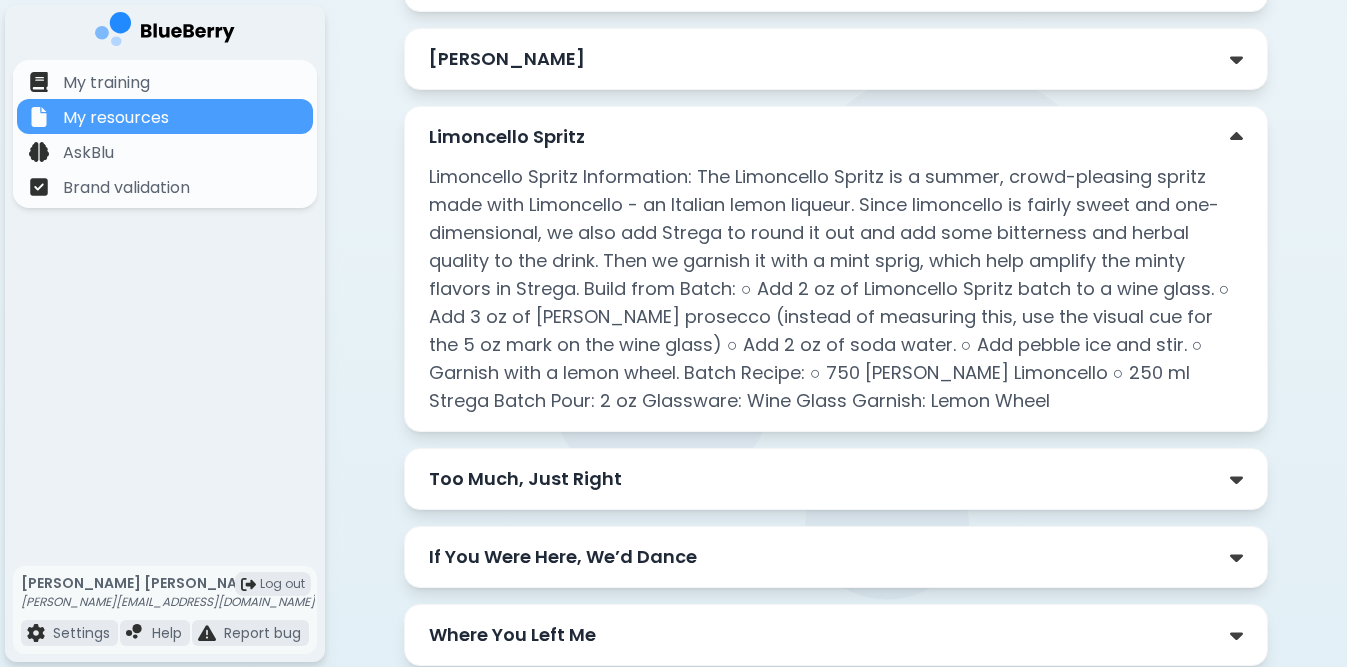 click on "Limoncello Spritz Limoncello Spritz Information: The Limoncello Spritz is a summer, crowd-pleasing spritz made with Limoncello - an Italian lemon liqueur. Since limoncello is fairly sweet and one-dimensional, we also add Strega to round it out and add some bitterness and herbal quality to the drink. Then we garnish it with a mint sprig, which help amplify the minty flavors in Strega. Build from Batch: ○ Add 2 oz of Limoncello Spritz batch to a wine glass. ○ Add 3 oz of [PERSON_NAME] prosecco (instead of measuring this, use the visual cue for the 5 oz mark on the wine glass) ○ Add 2 oz of soda water. ○ Add pebble ice and stir. ○ Garnish with a lemon wheel. Batch Recipe: ○ 750 [PERSON_NAME] Limoncello ○ 250 ml Strega Batch Pour: 2 oz Glassware: Wine Glass Garnish: Lemon Wheel" at bounding box center (836, 269) 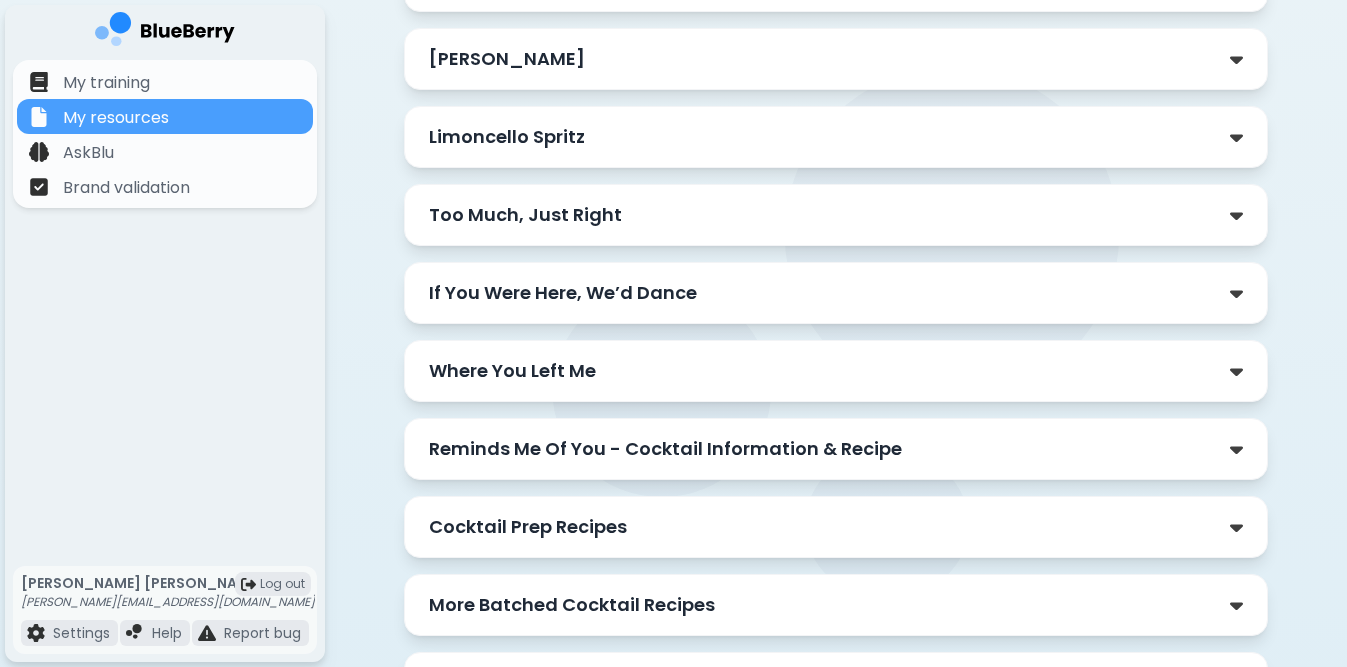 click on "Too Much, Just Right" at bounding box center [836, 215] 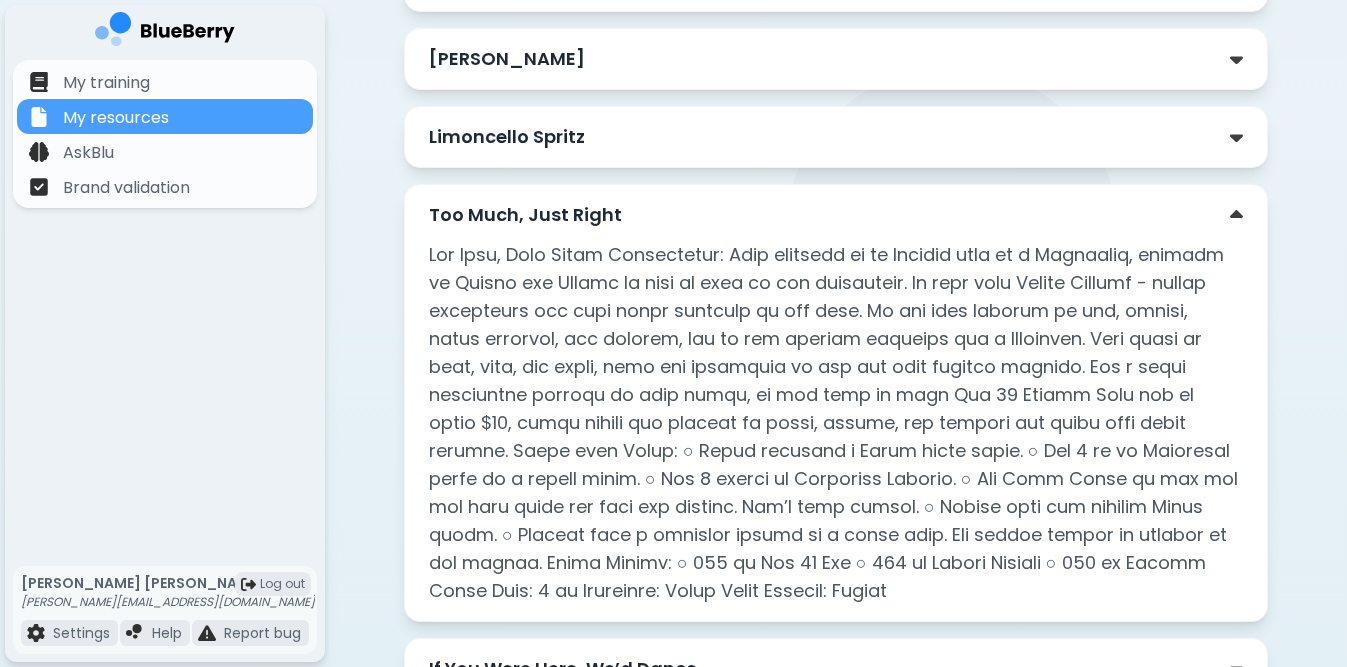 click on "Too Much, Just Right" at bounding box center (836, 215) 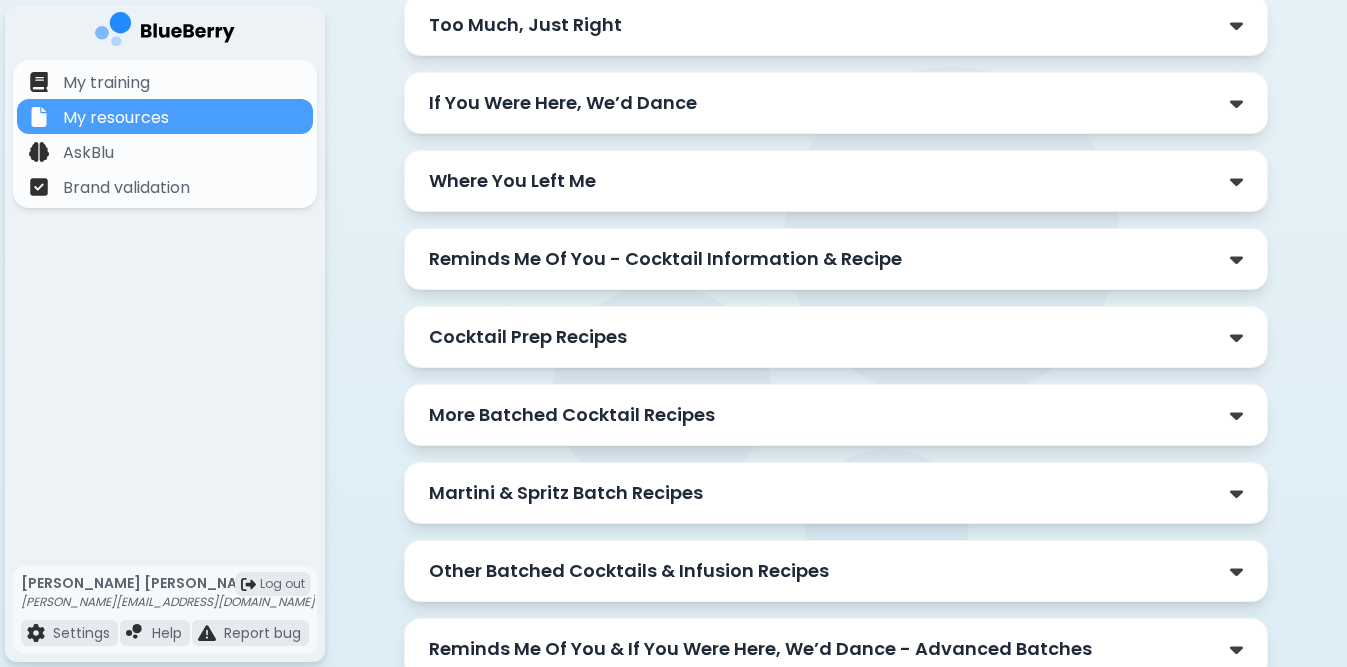 scroll, scrollTop: 2248, scrollLeft: 0, axis: vertical 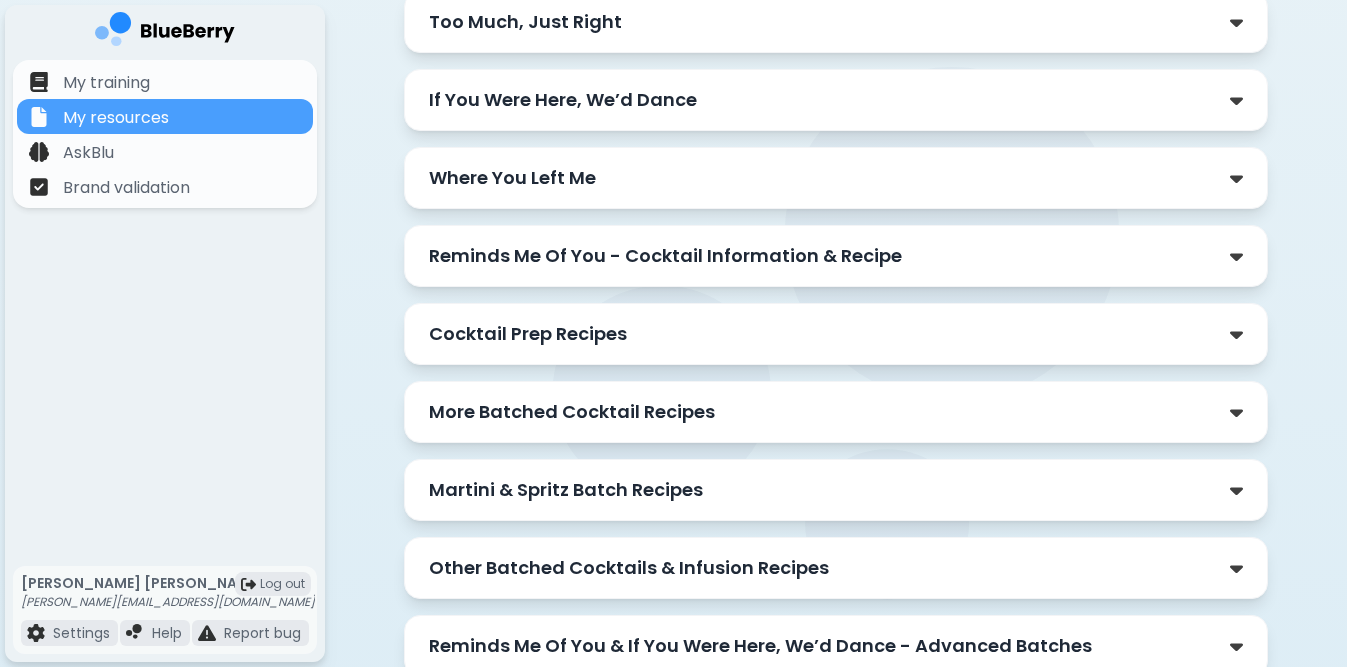 click on "Reminds Me Of You - Cocktail Information & Recipe" at bounding box center [836, 256] 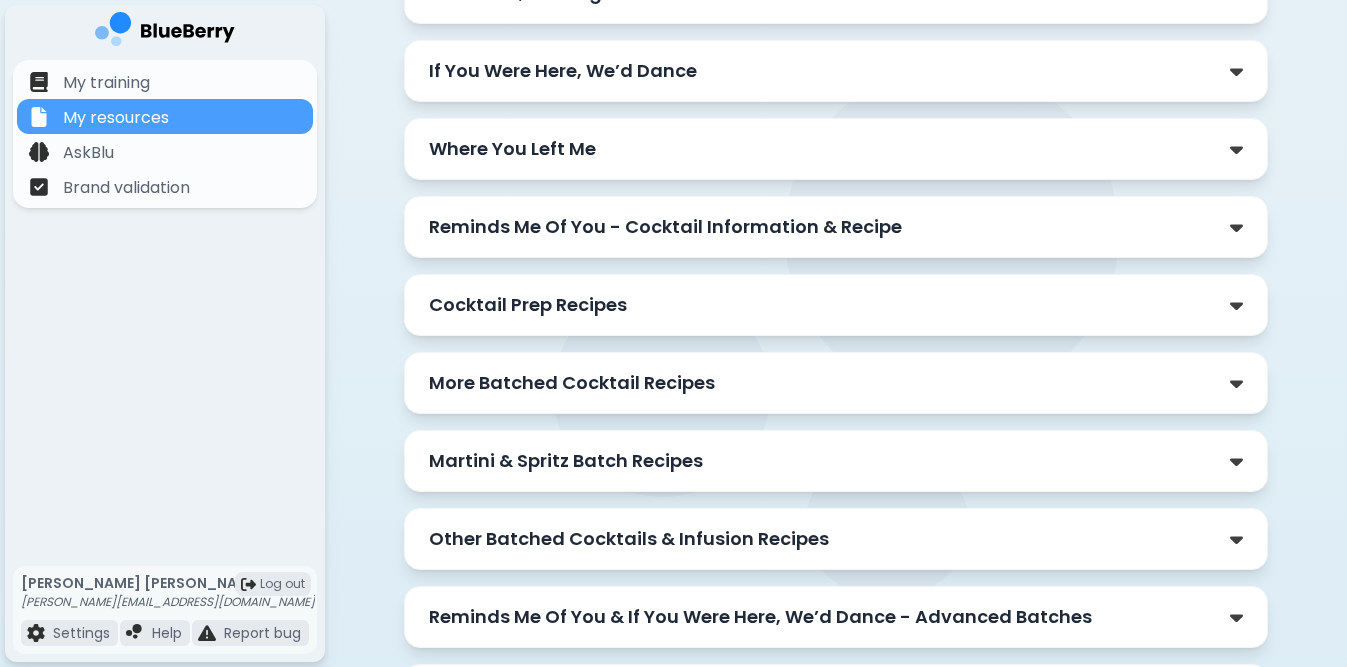 scroll, scrollTop: 2355, scrollLeft: 0, axis: vertical 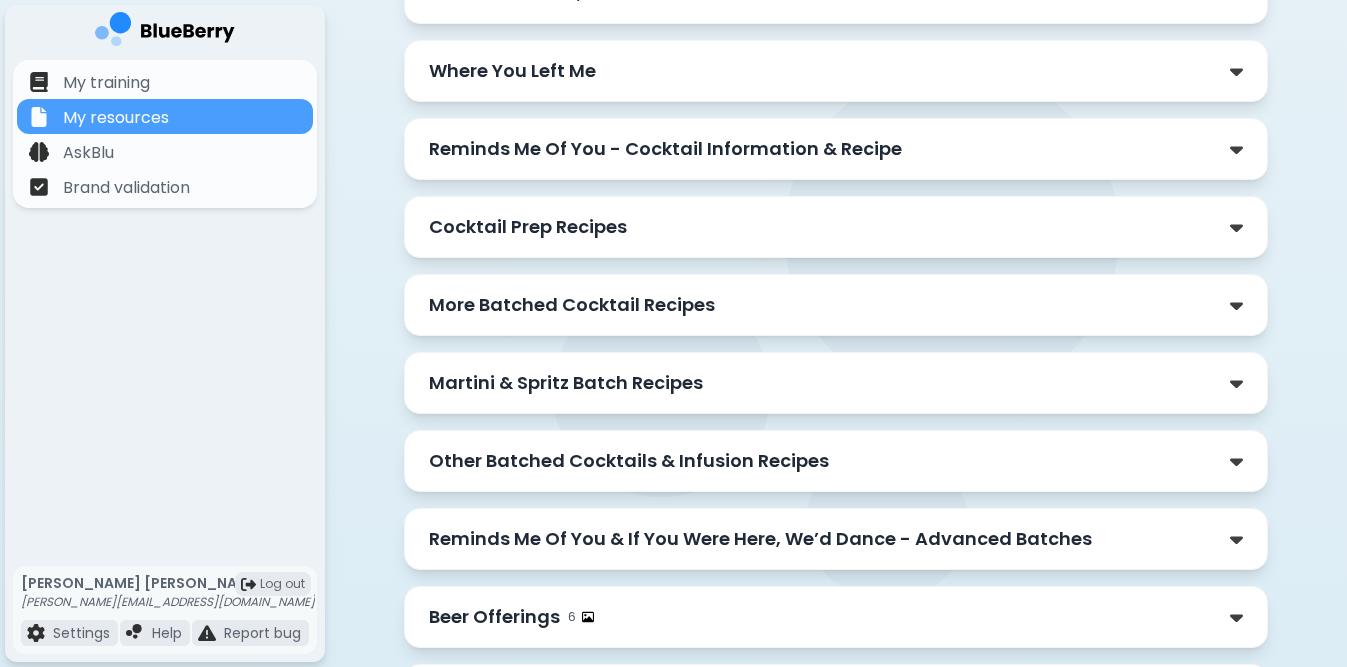 click on "Cocktail Prep Recipes" at bounding box center [836, 227] 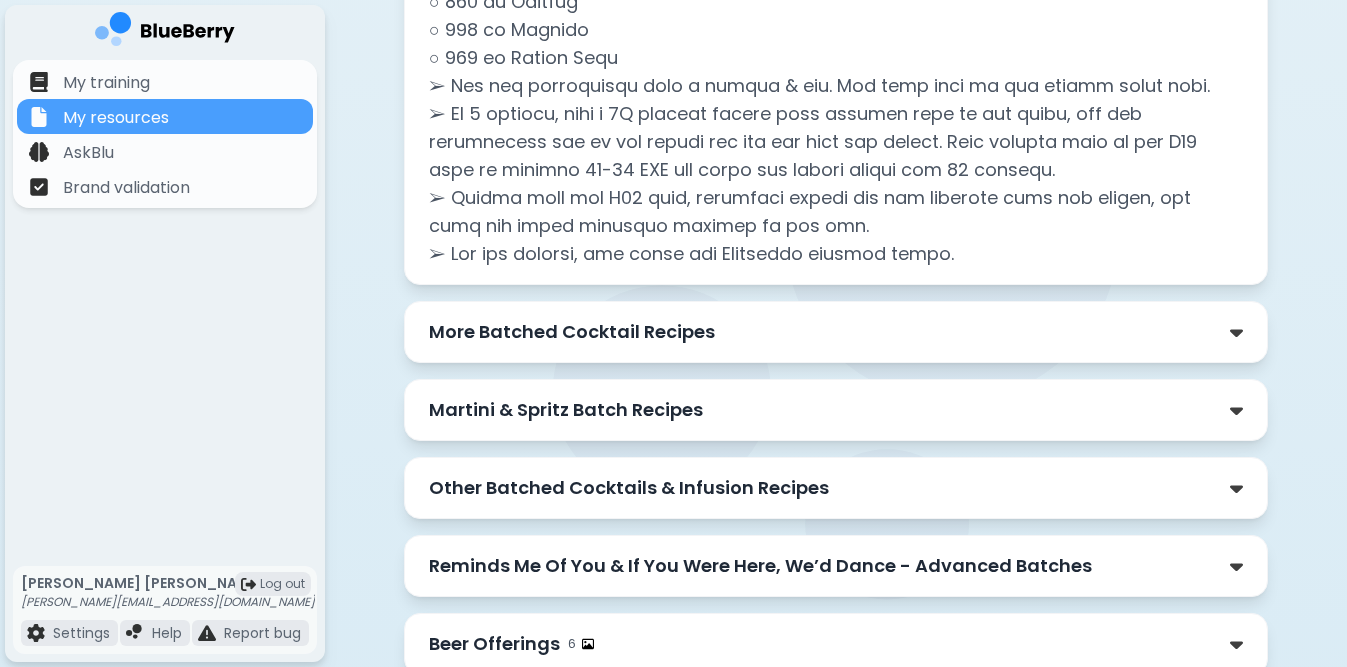 scroll, scrollTop: 3125, scrollLeft: 0, axis: vertical 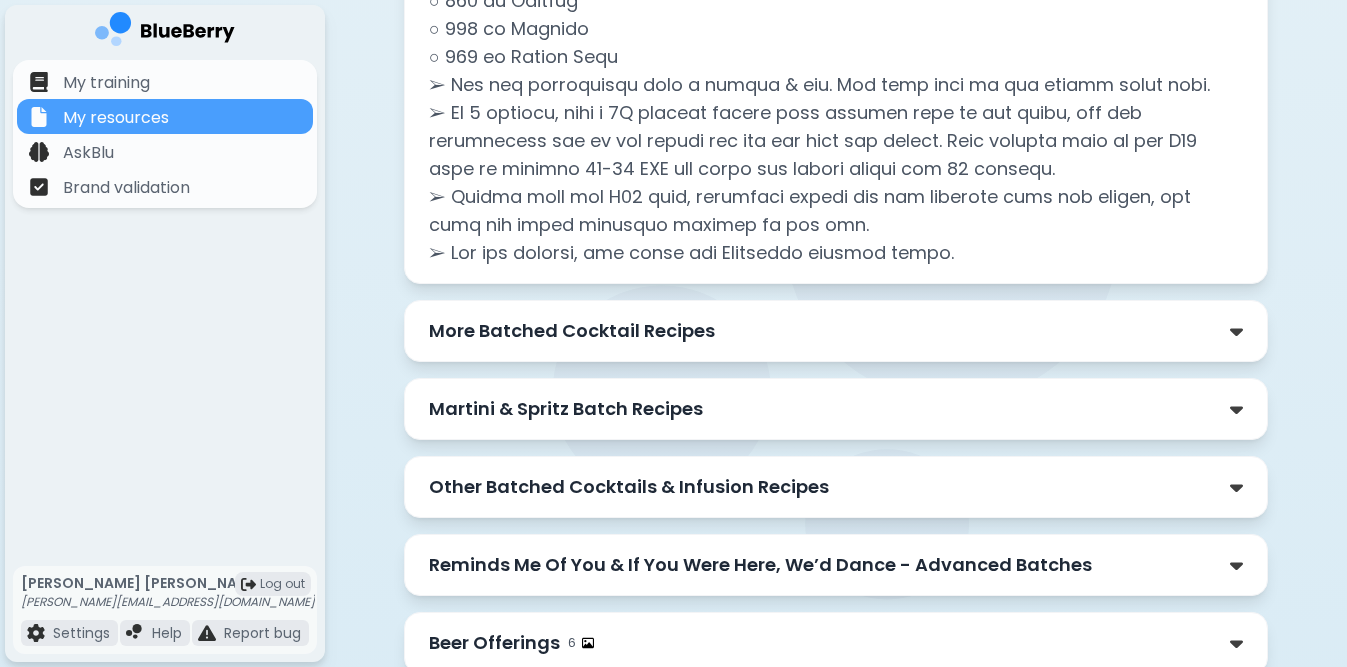 click on "More Batched Cocktail Recipes" at bounding box center [572, 331] 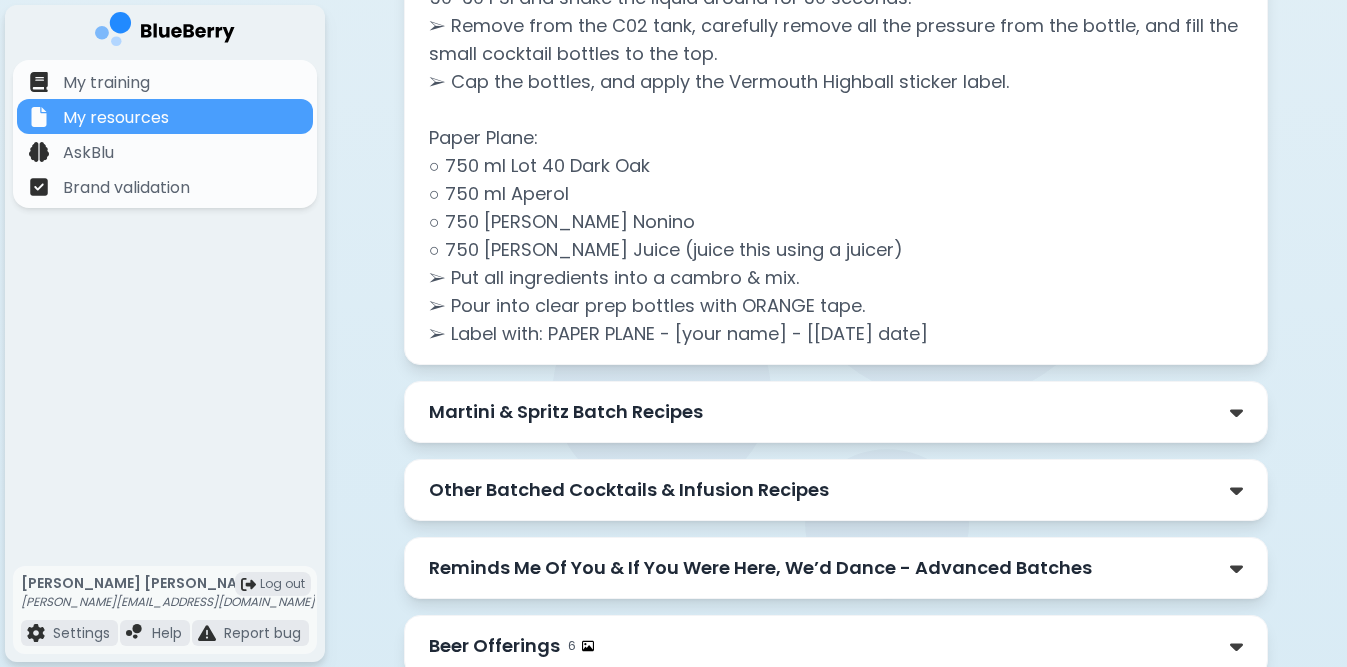 scroll, scrollTop: 3697, scrollLeft: 0, axis: vertical 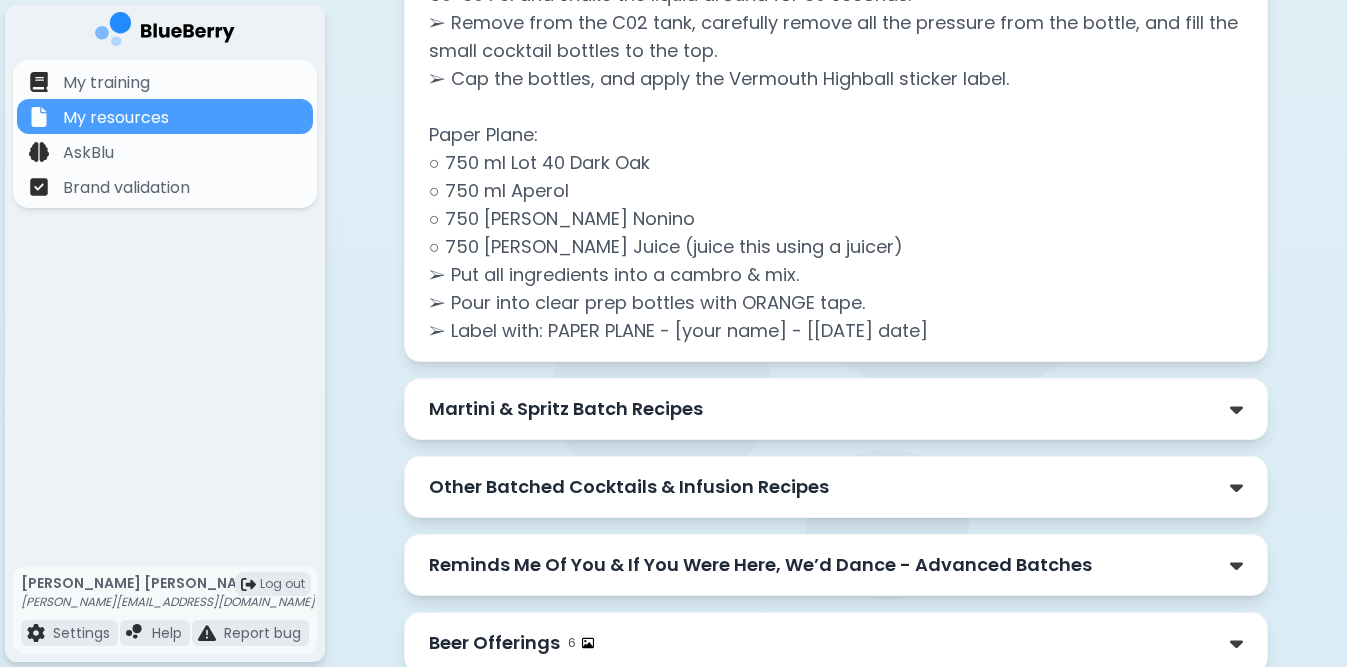 click on "Martini & Spritz Batch Recipes" at bounding box center [566, 409] 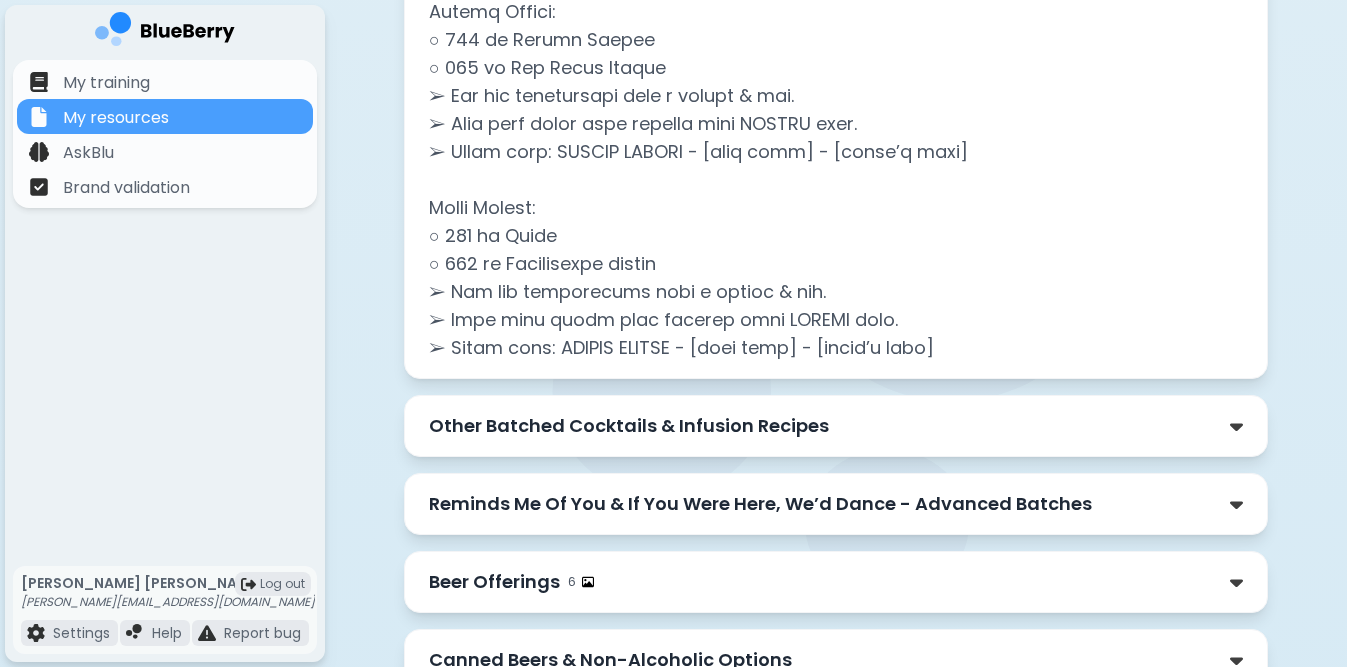 scroll, scrollTop: 4647, scrollLeft: 0, axis: vertical 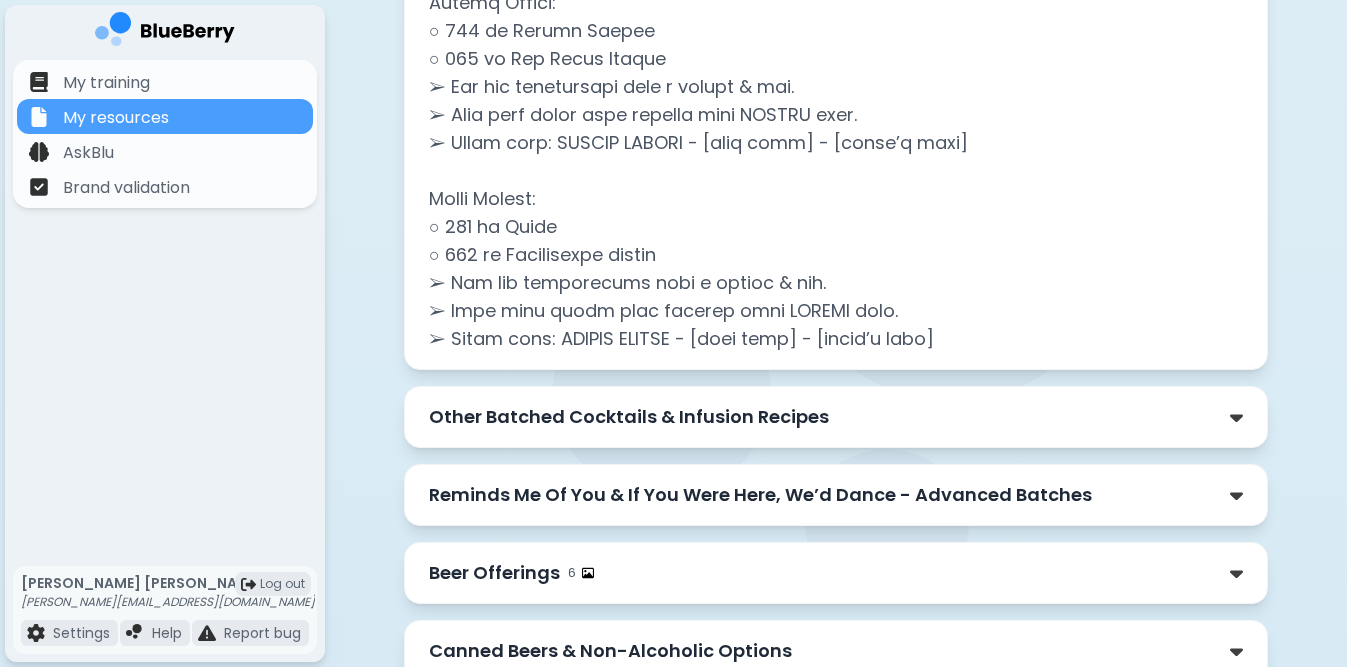 click on "Other Batched Cocktails & Infusion Recipes" at bounding box center [629, 417] 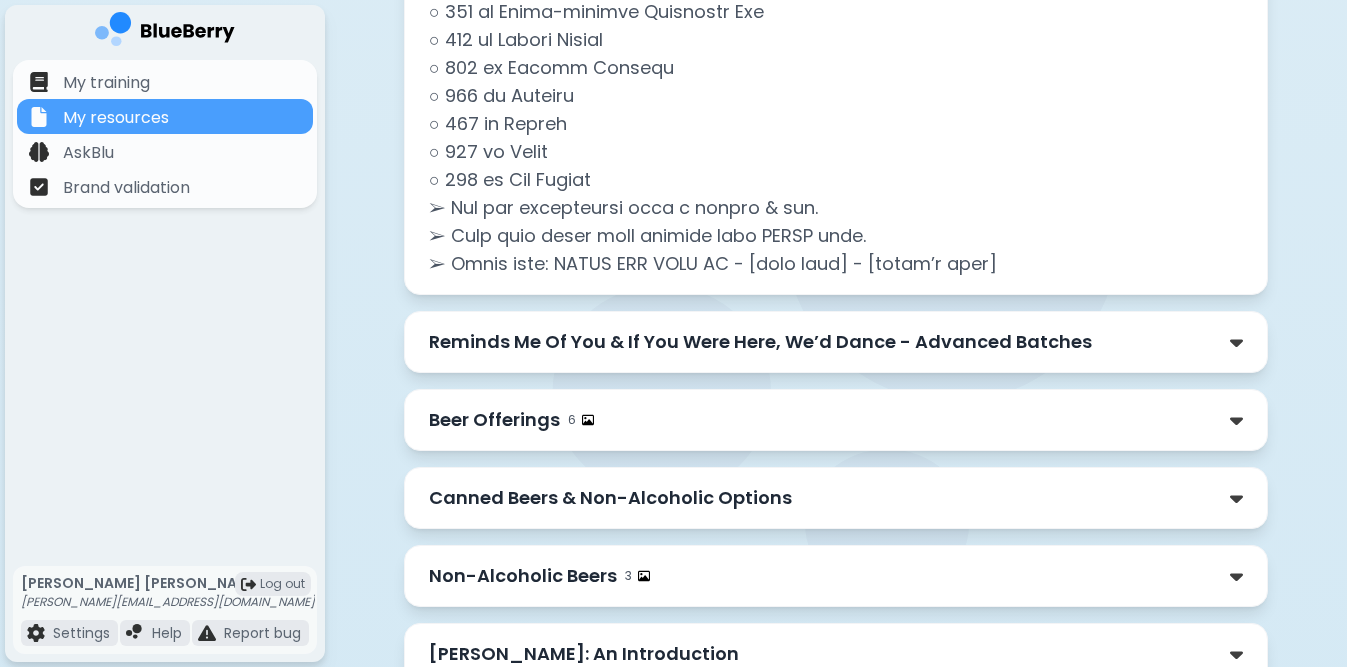 scroll, scrollTop: 5877, scrollLeft: 0, axis: vertical 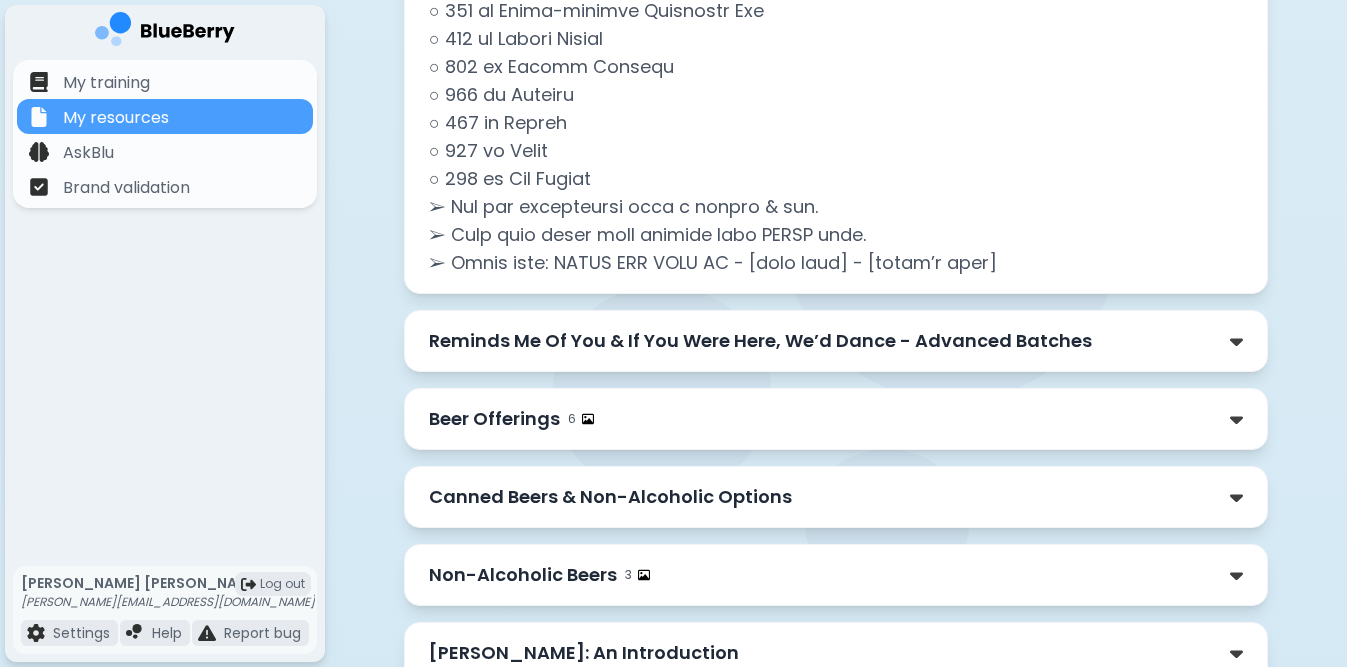 click on "Reminds Me Of You & If You Were Here, We’d Dance - Advanced Batches" at bounding box center (760, 341) 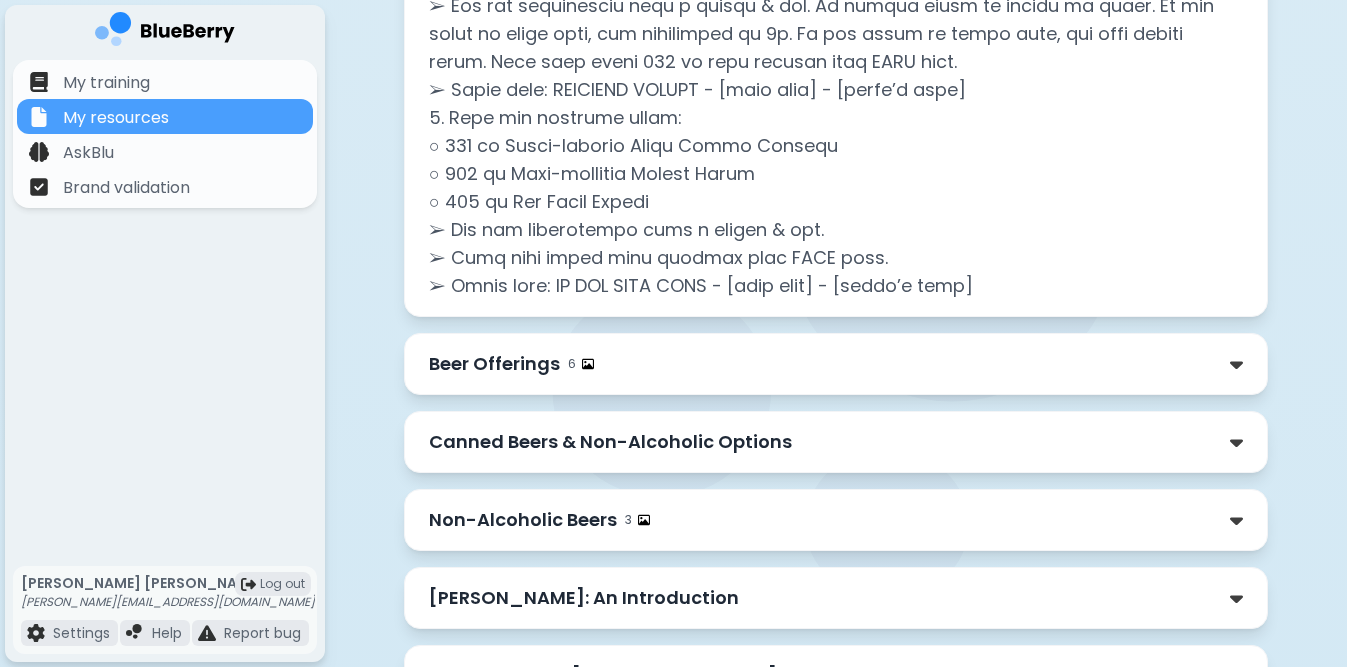 scroll, scrollTop: 7368, scrollLeft: 0, axis: vertical 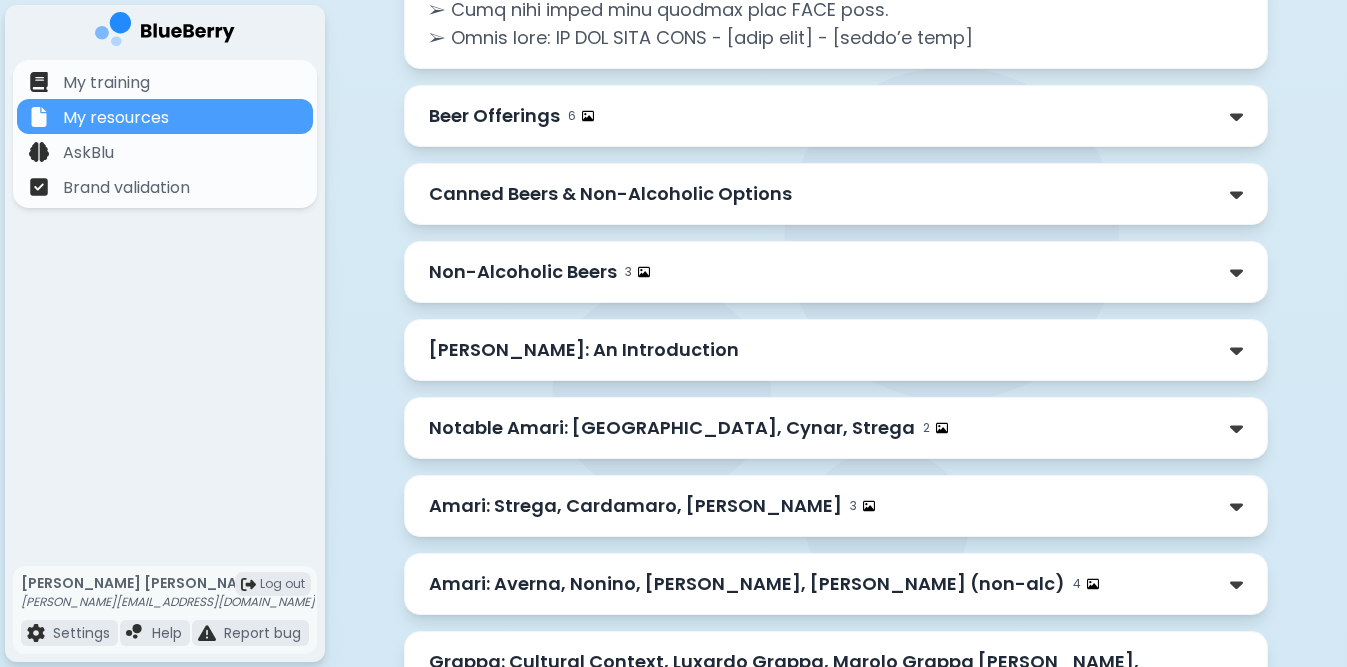click on "Beer Offerings 6" at bounding box center (836, 116) 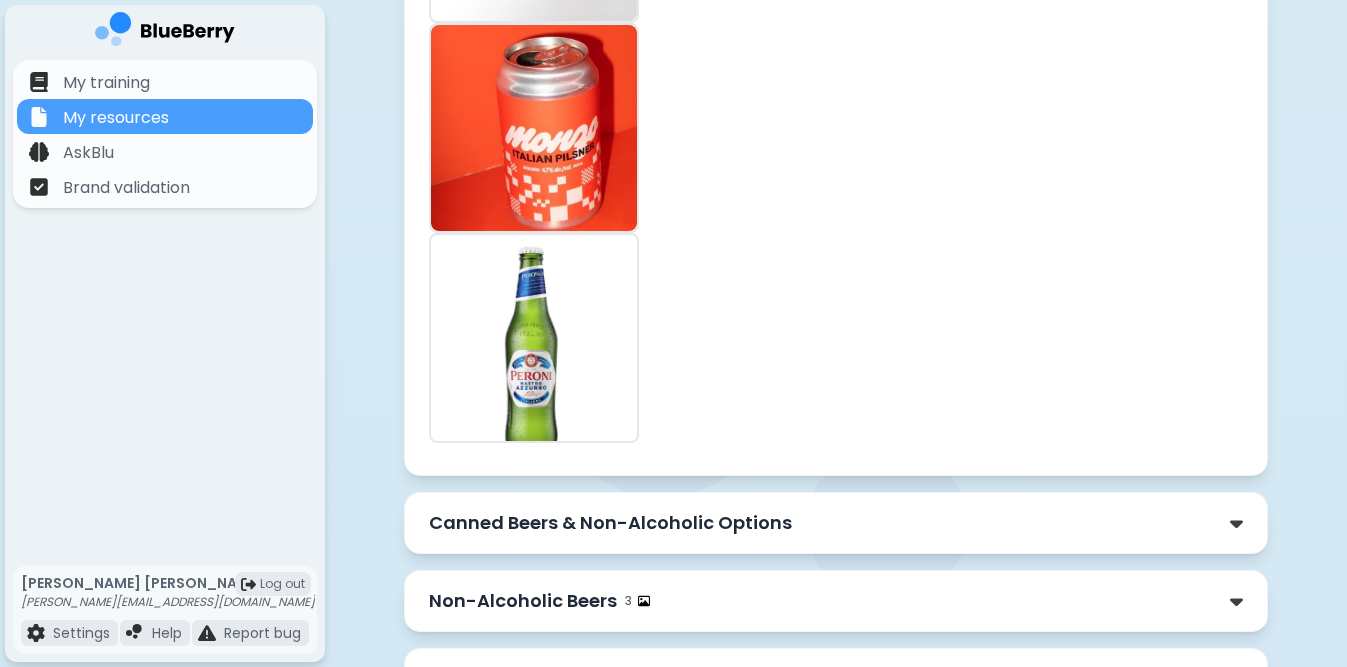 scroll, scrollTop: 9107, scrollLeft: 0, axis: vertical 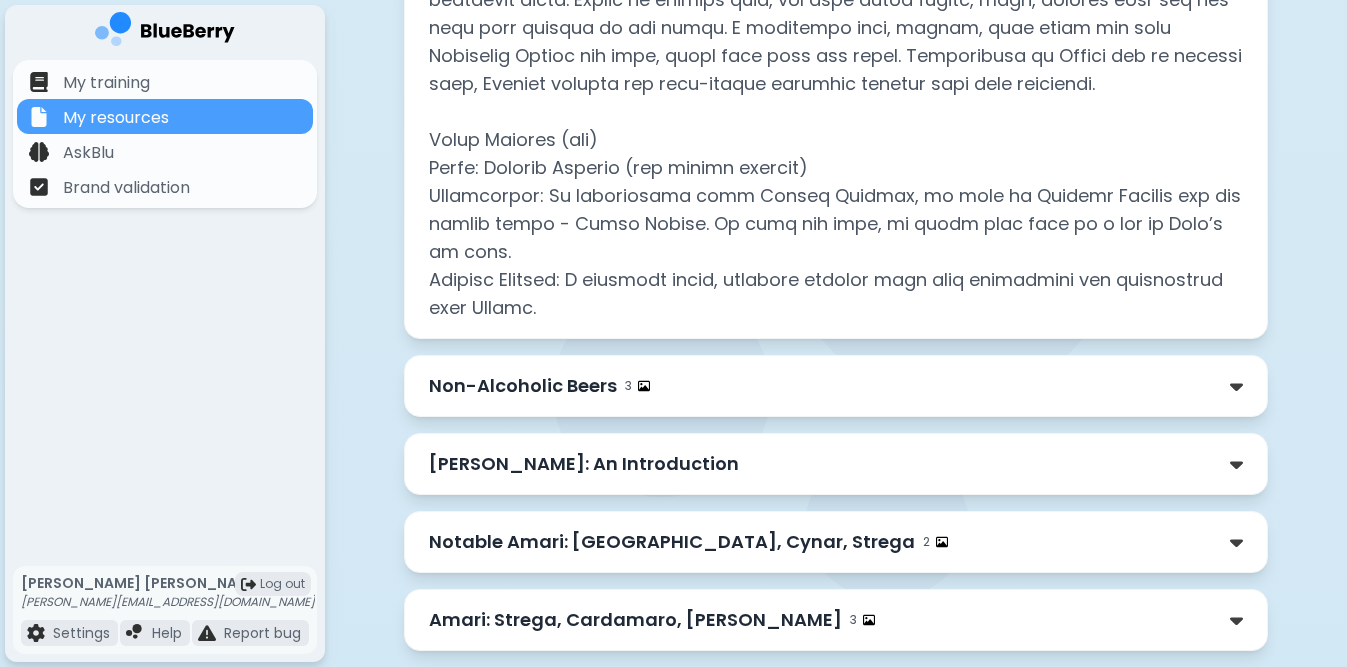 click on "Non-Alcoholic Beers 3" at bounding box center [836, 386] 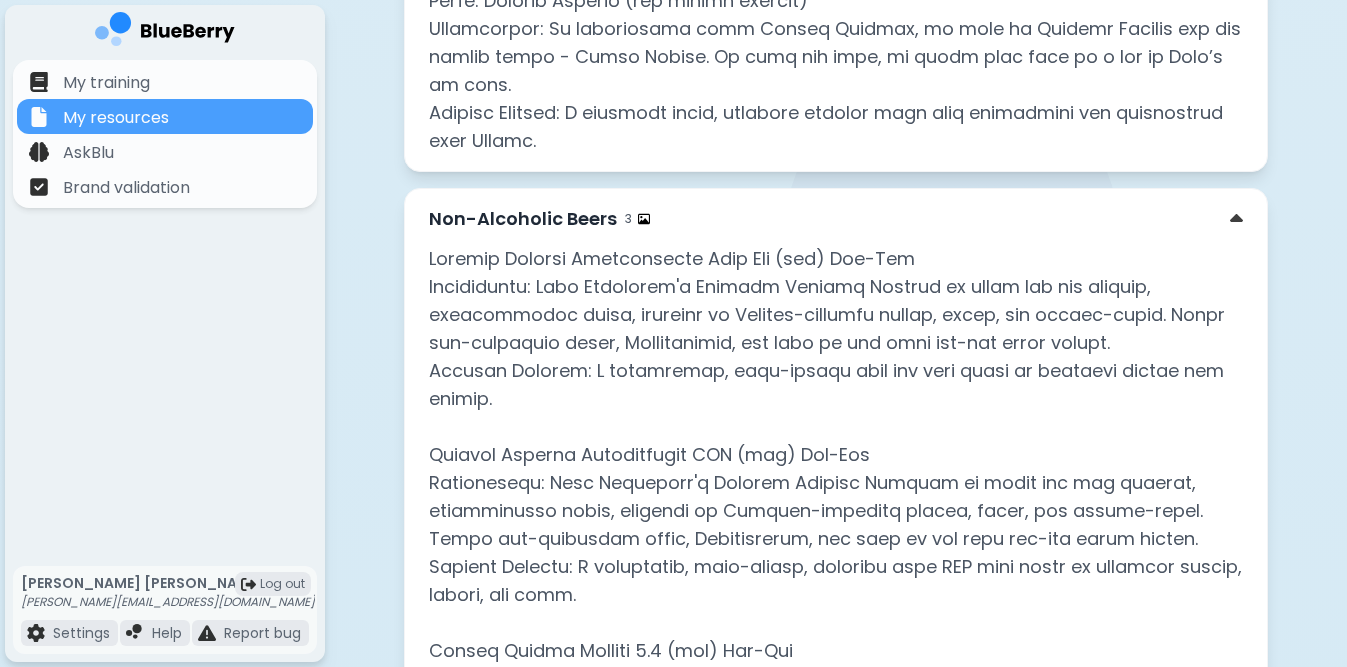 scroll, scrollTop: 10398, scrollLeft: 0, axis: vertical 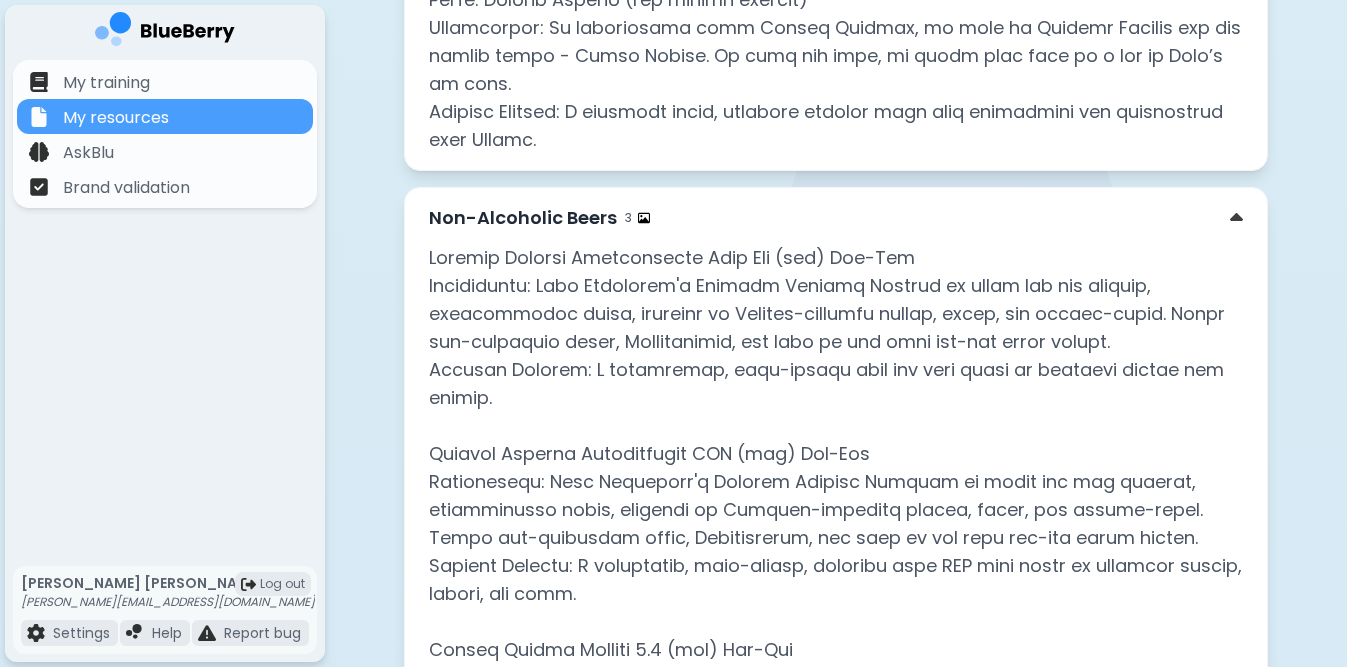 click on "Non-Alcoholic Beers 3" at bounding box center [836, 218] 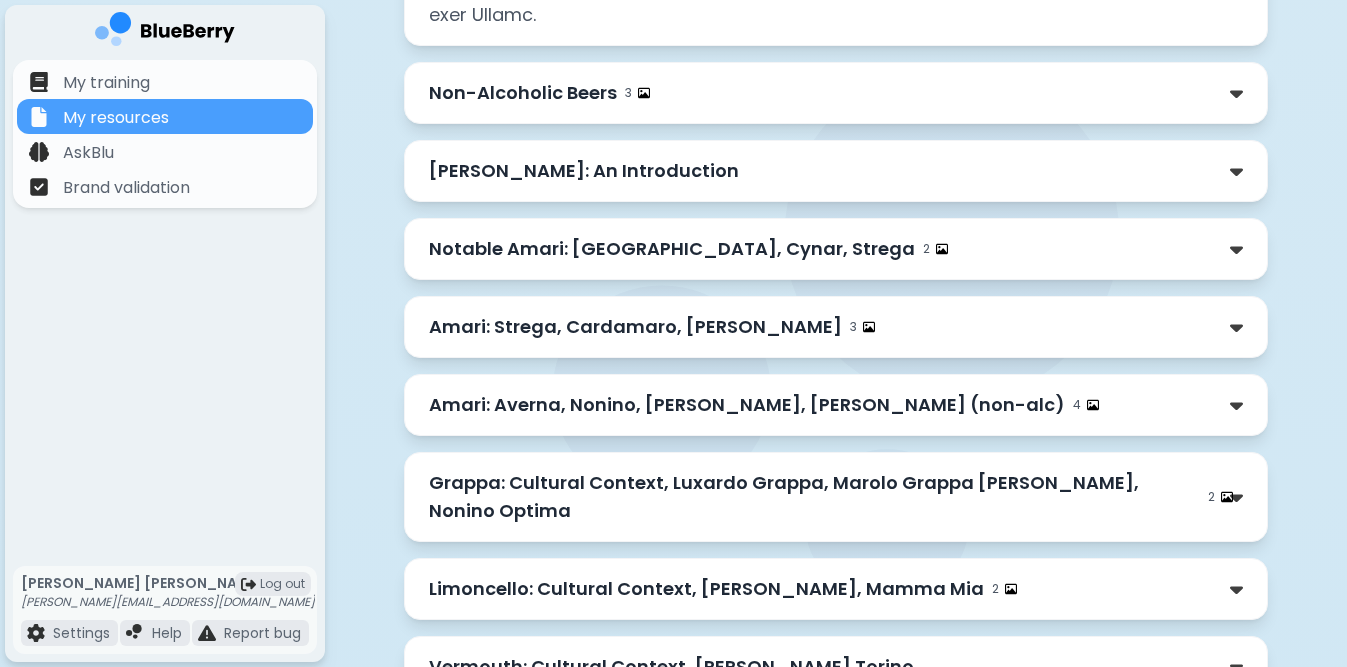scroll, scrollTop: 10527, scrollLeft: 0, axis: vertical 